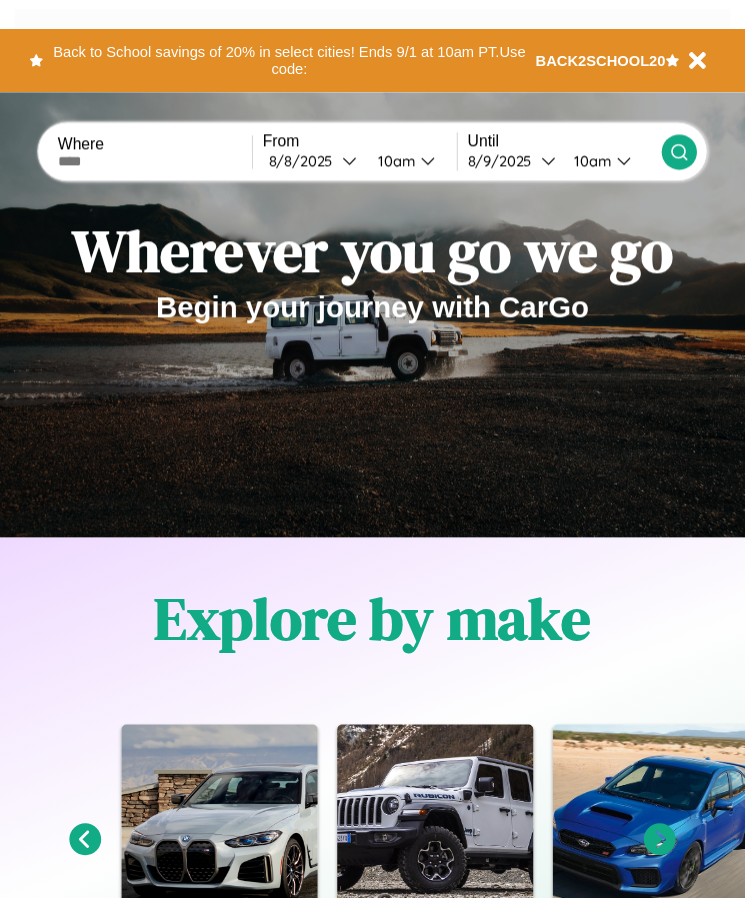 scroll, scrollTop: 0, scrollLeft: 0, axis: both 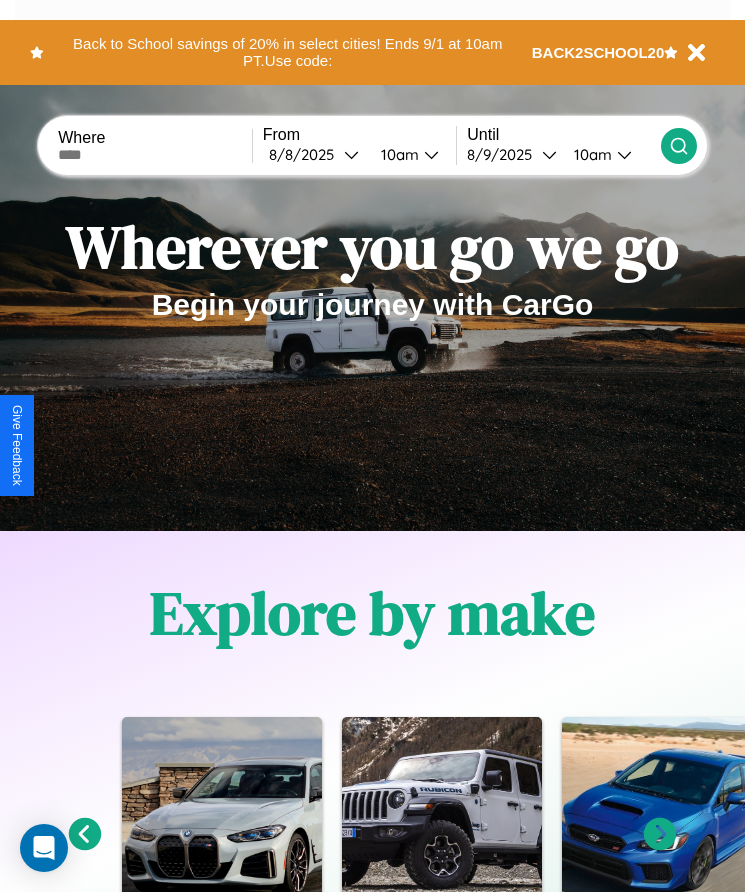 click at bounding box center (155, 155) 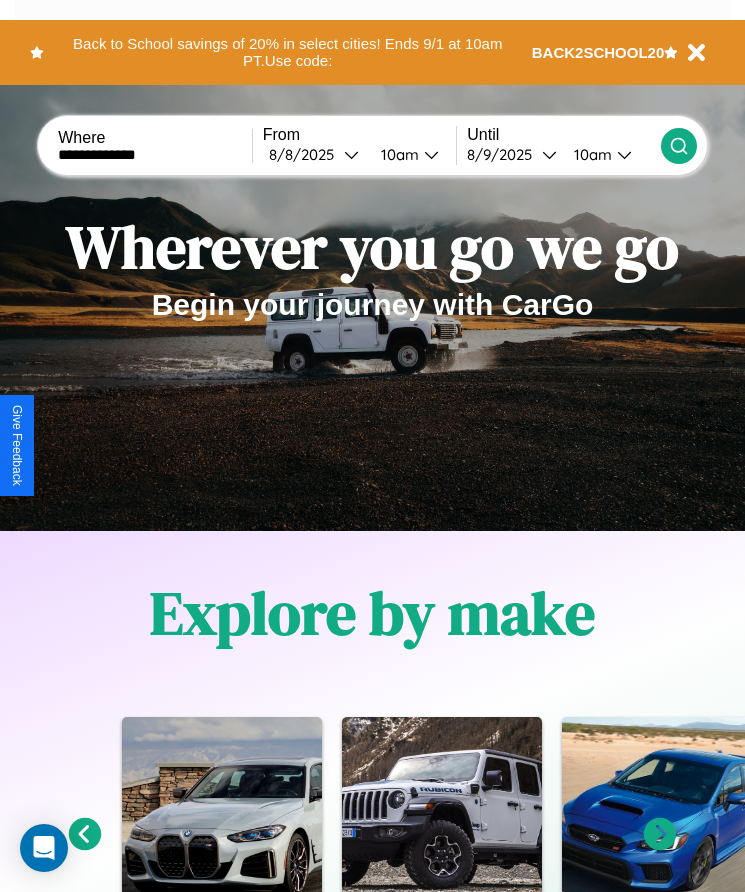 type on "**********" 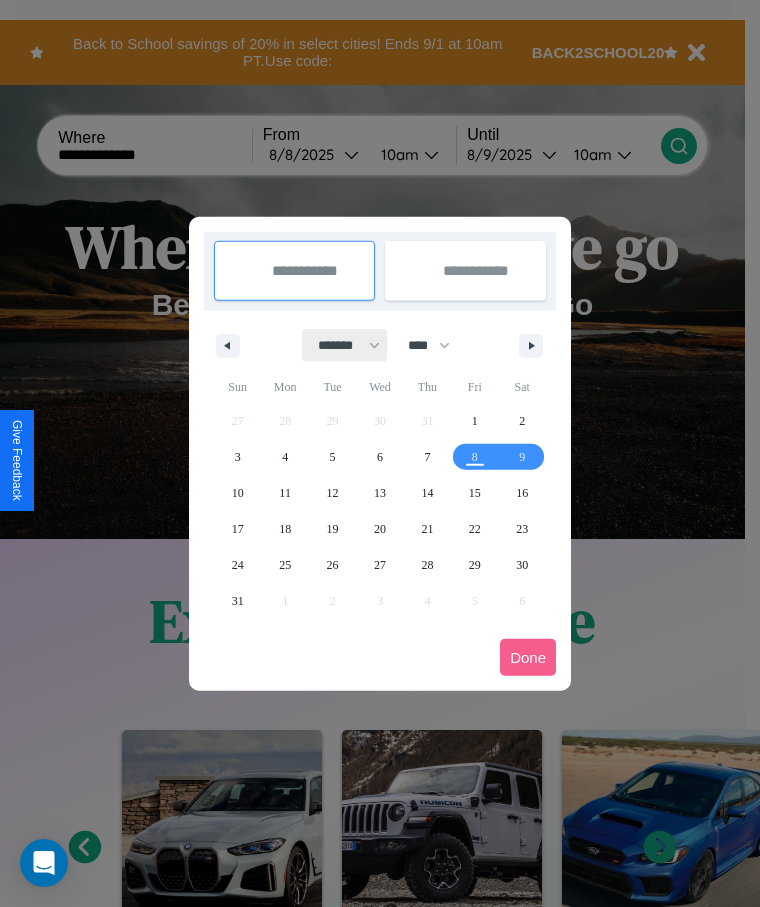 click on "******* ******** ***** ***** *** **** **** ****** ********* ******* ******** ********" at bounding box center [345, 345] 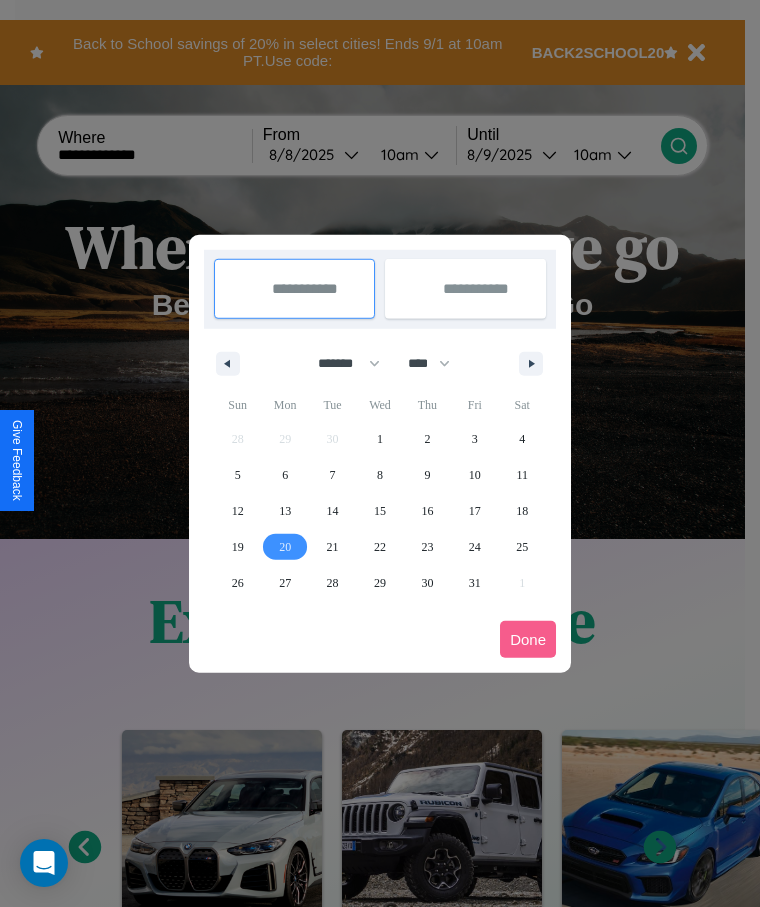 click on "20" at bounding box center (285, 547) 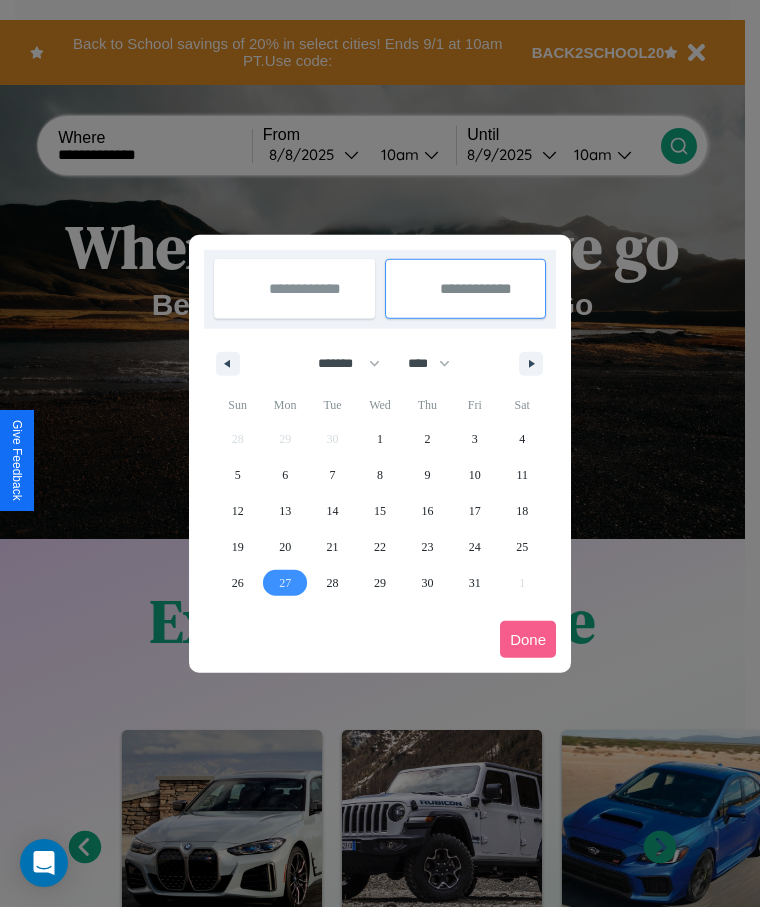 click on "27" at bounding box center [285, 583] 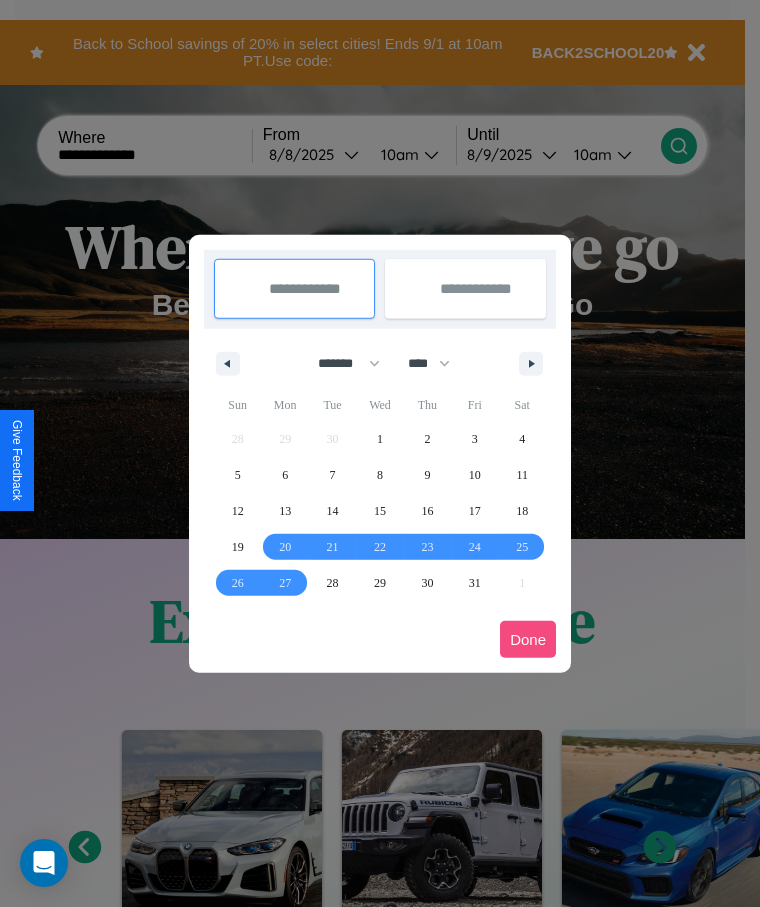 click on "Done" at bounding box center (528, 639) 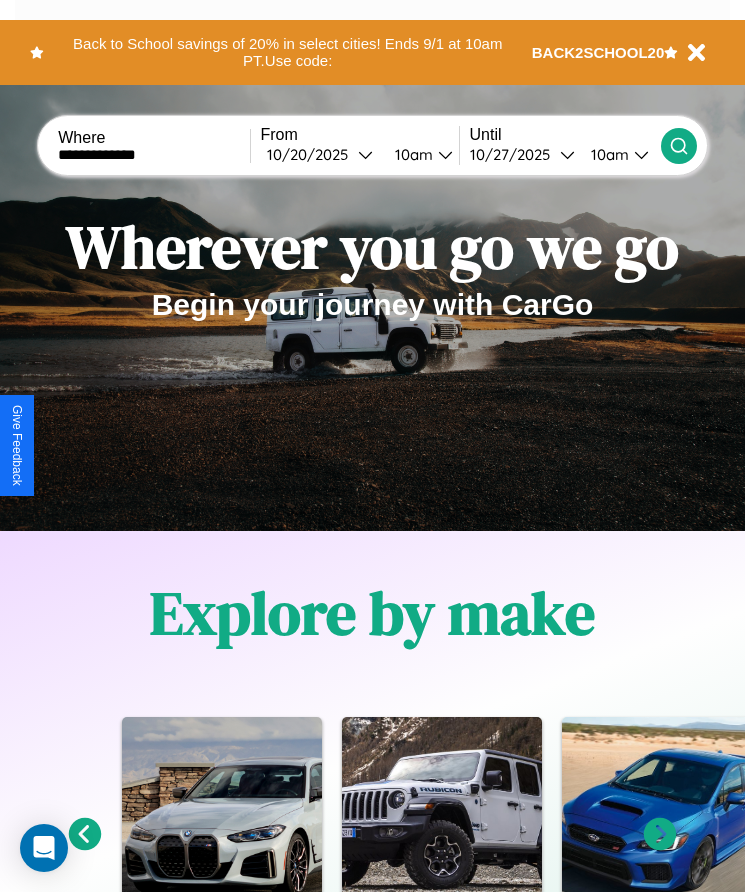 click 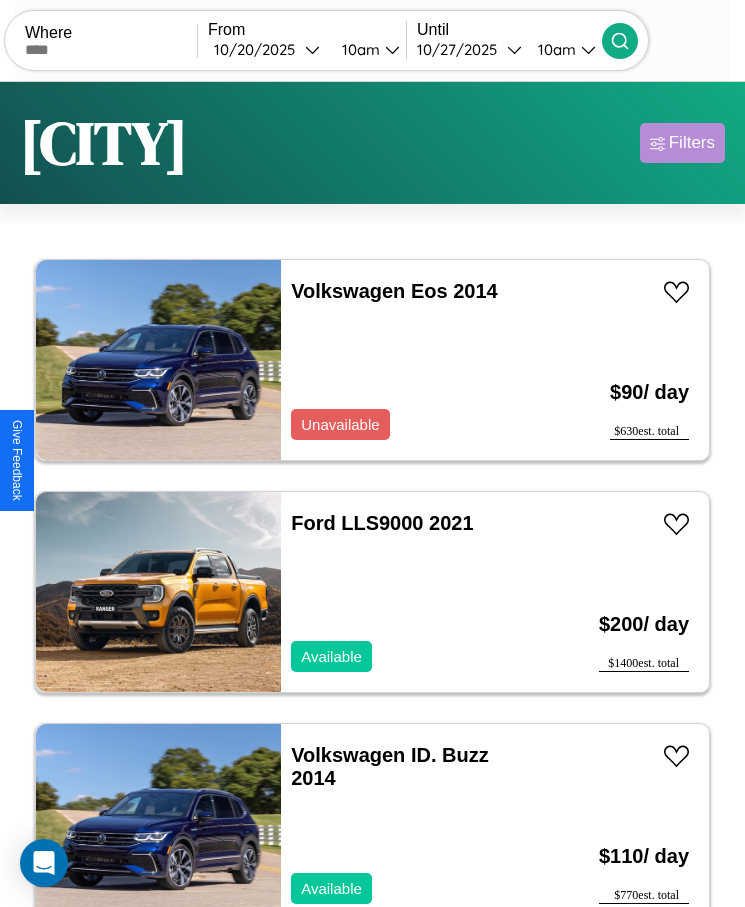 click on "Filters" at bounding box center (692, 143) 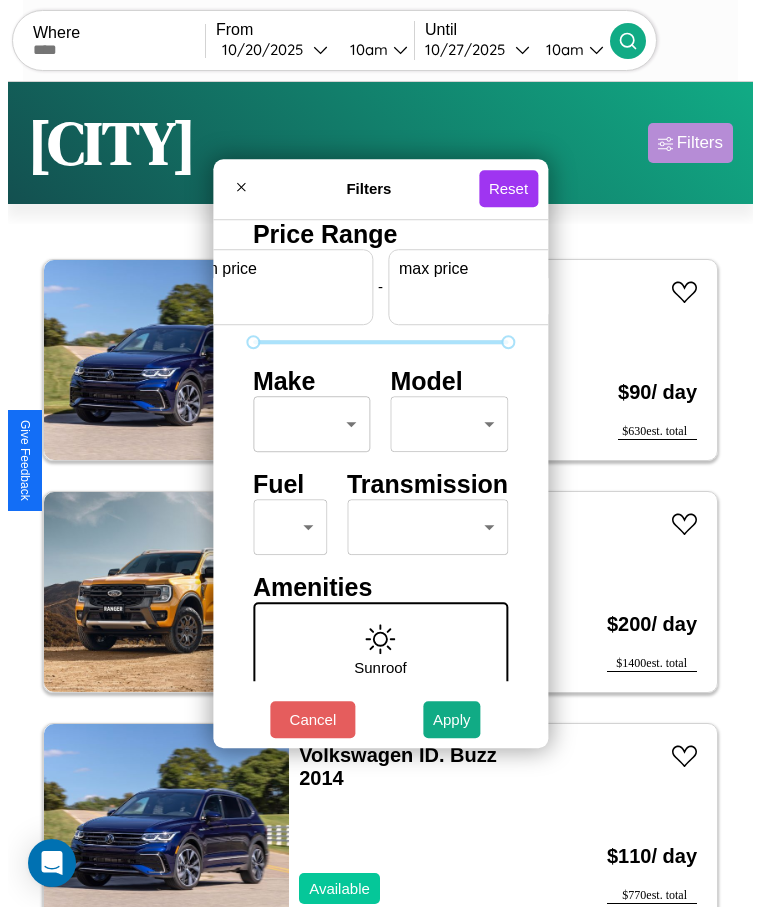 scroll, scrollTop: 0, scrollLeft: 74, axis: horizontal 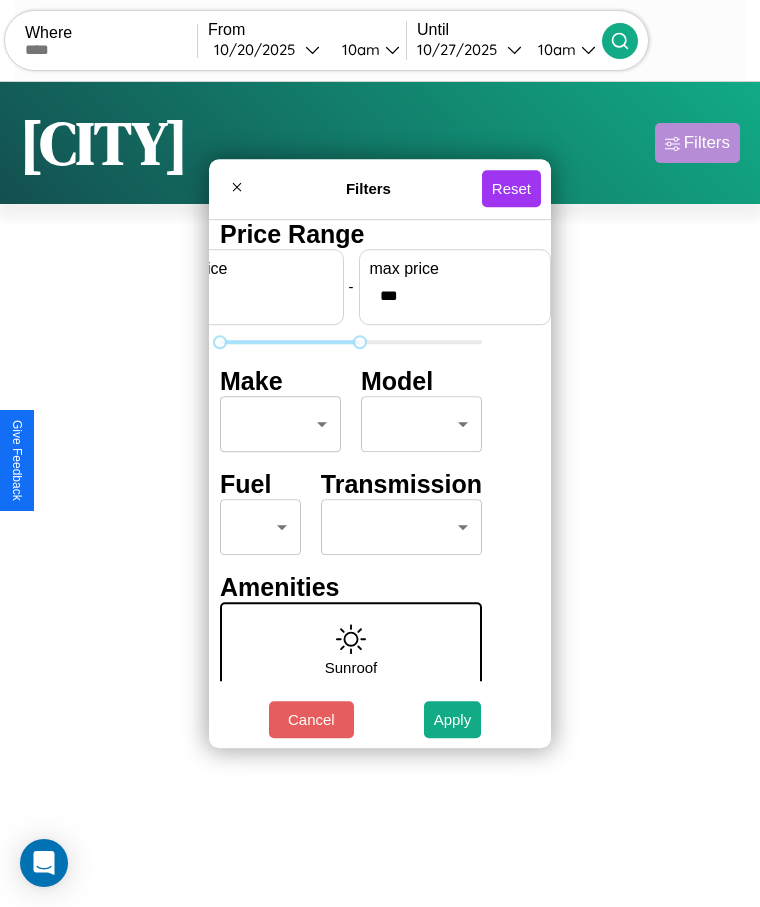type on "***" 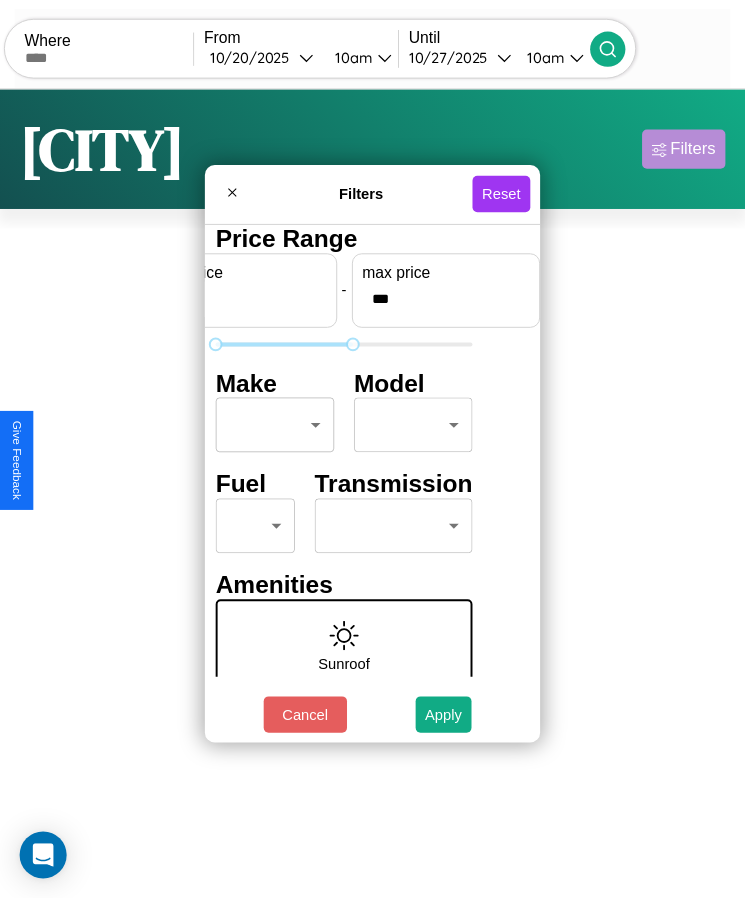 scroll, scrollTop: 0, scrollLeft: 0, axis: both 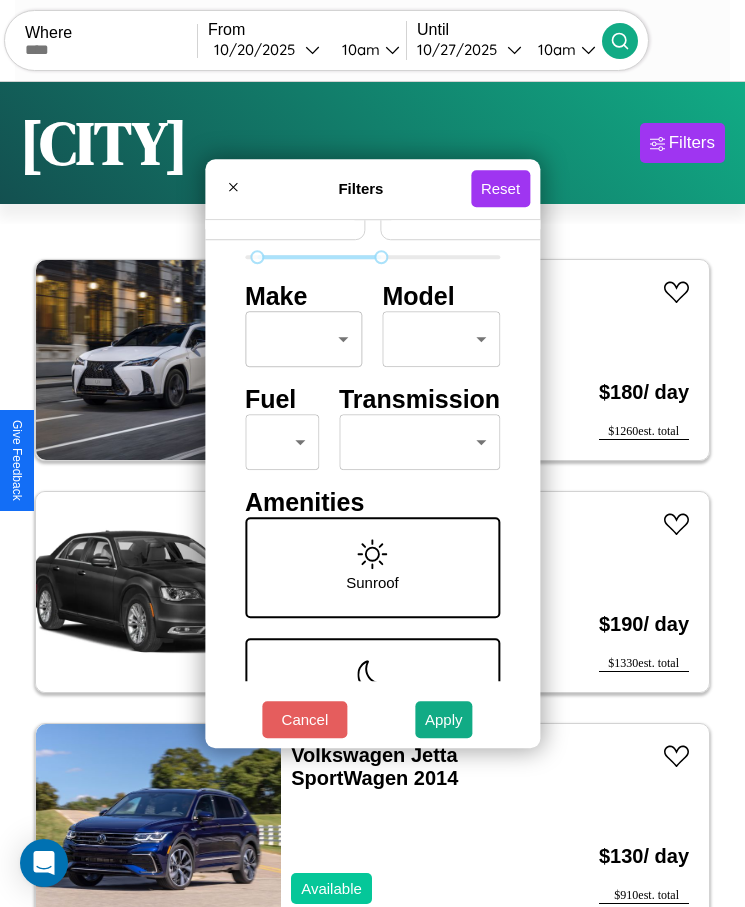 type on "**" 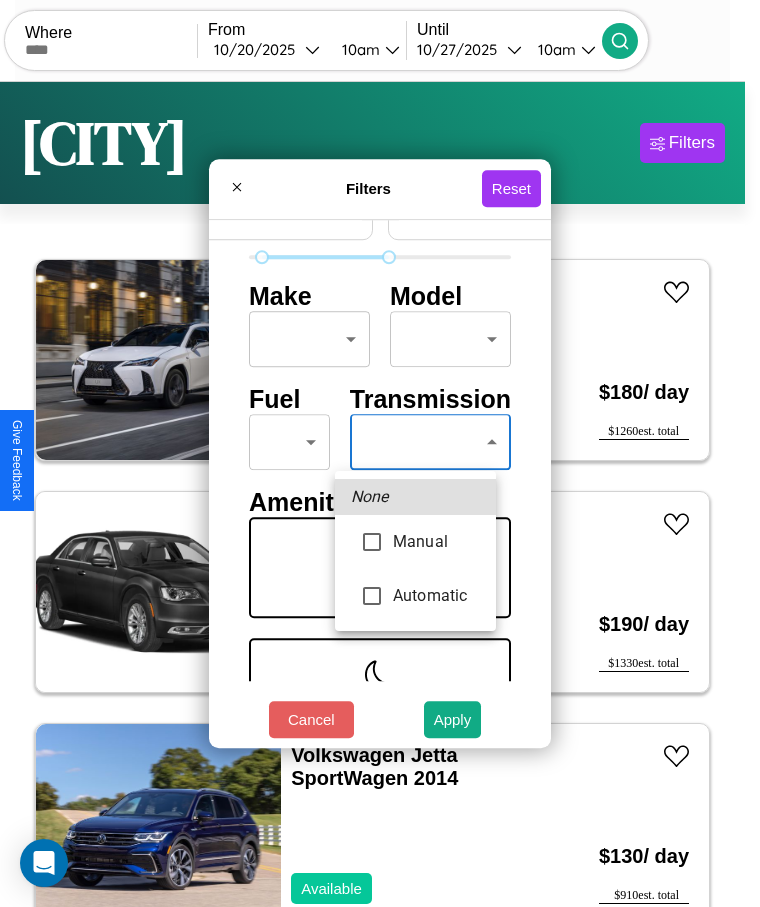 type on "*********" 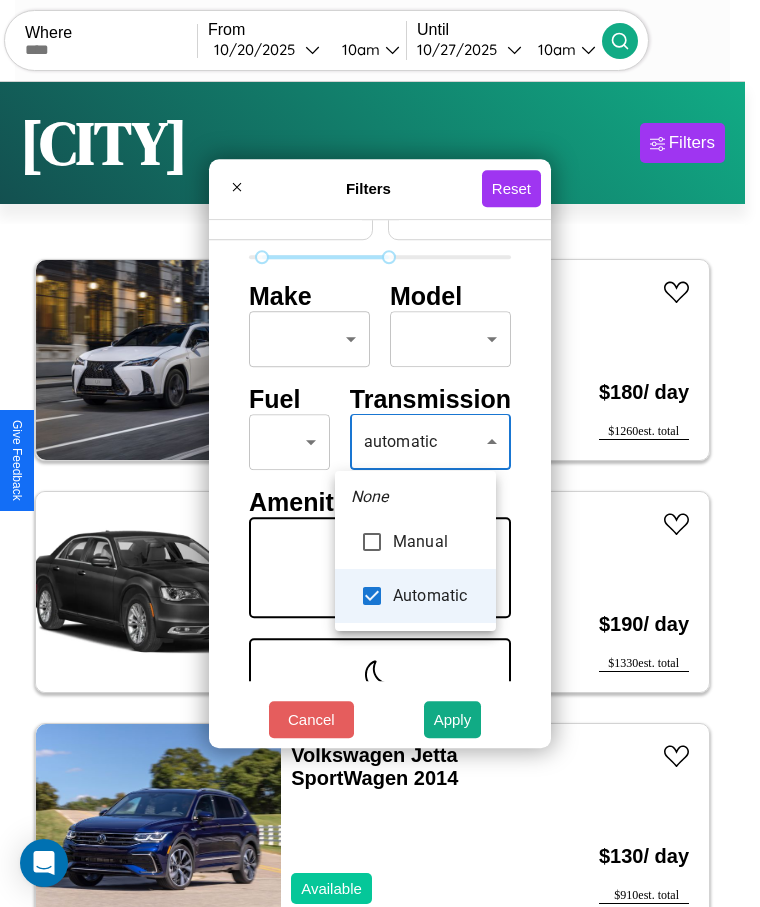 click at bounding box center (380, 453) 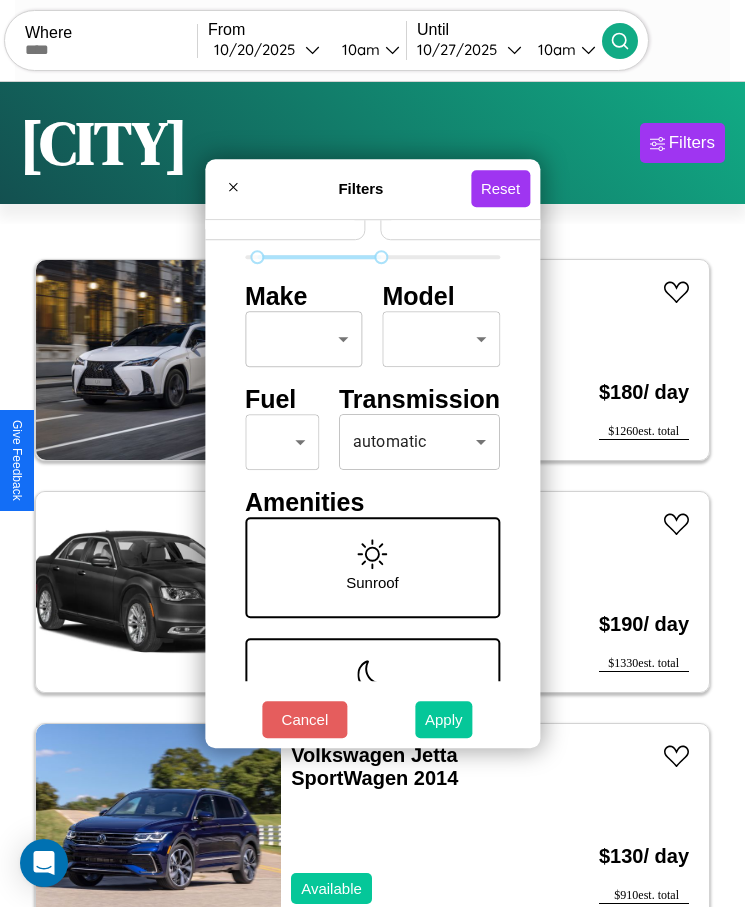 click on "Apply" at bounding box center (444, 719) 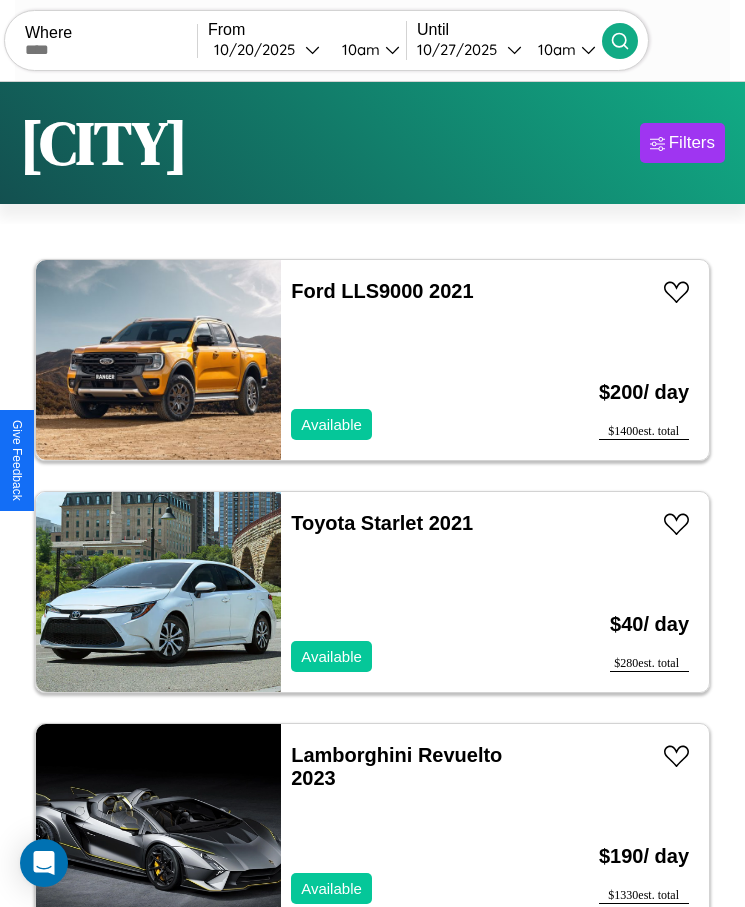 scroll, scrollTop: 50, scrollLeft: 0, axis: vertical 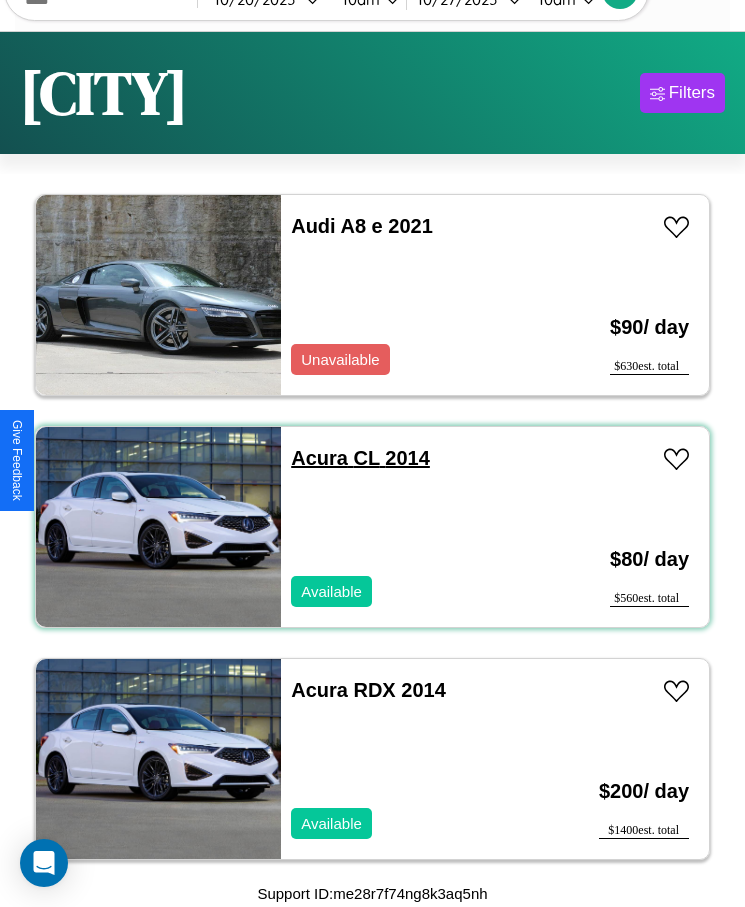 click on "Acura   CL   2014" at bounding box center [360, 458] 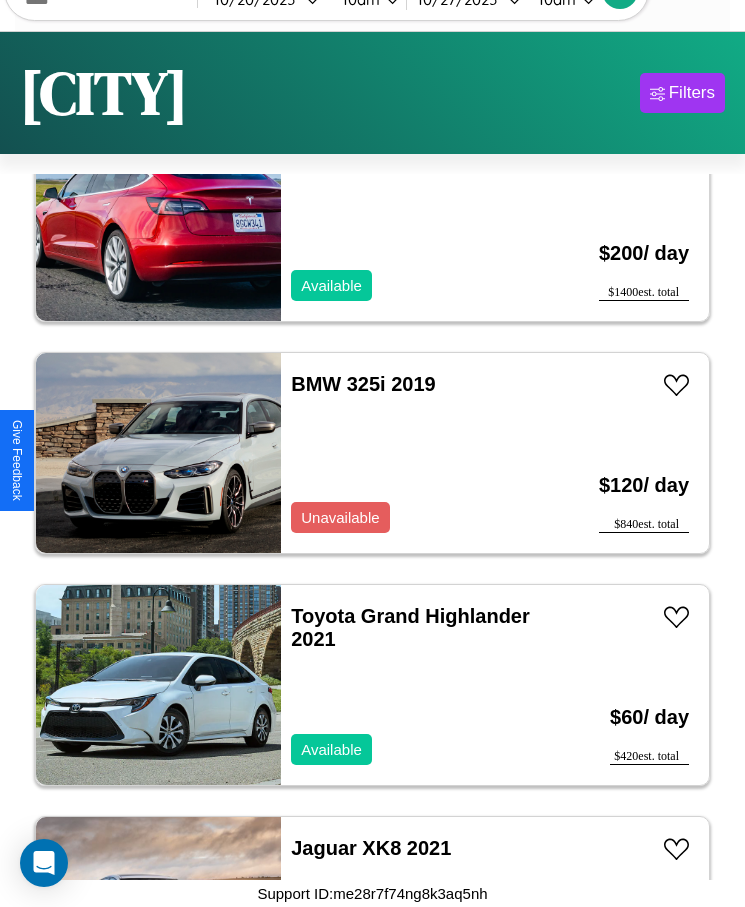 scroll, scrollTop: 3263, scrollLeft: 0, axis: vertical 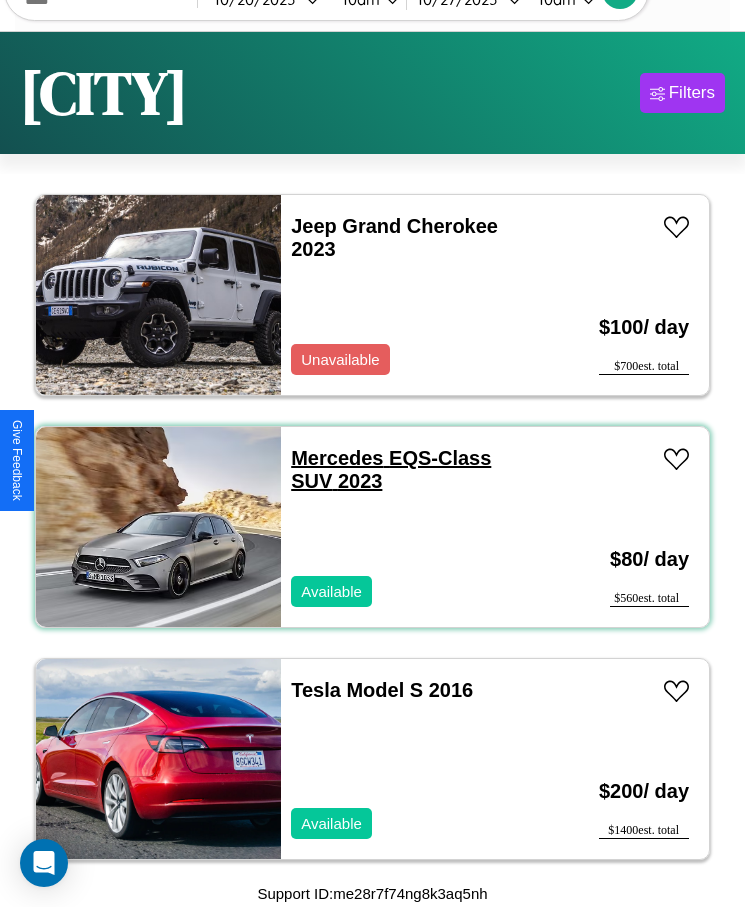 click on "Mercedes   EQS-Class SUV   2023" at bounding box center [391, 469] 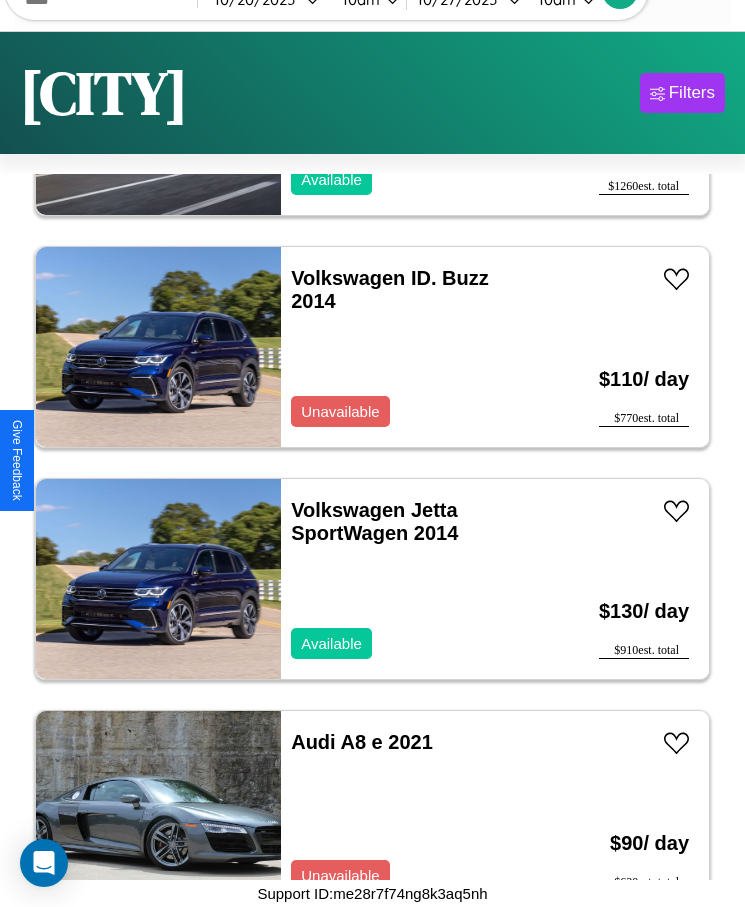 scroll, scrollTop: 5119, scrollLeft: 0, axis: vertical 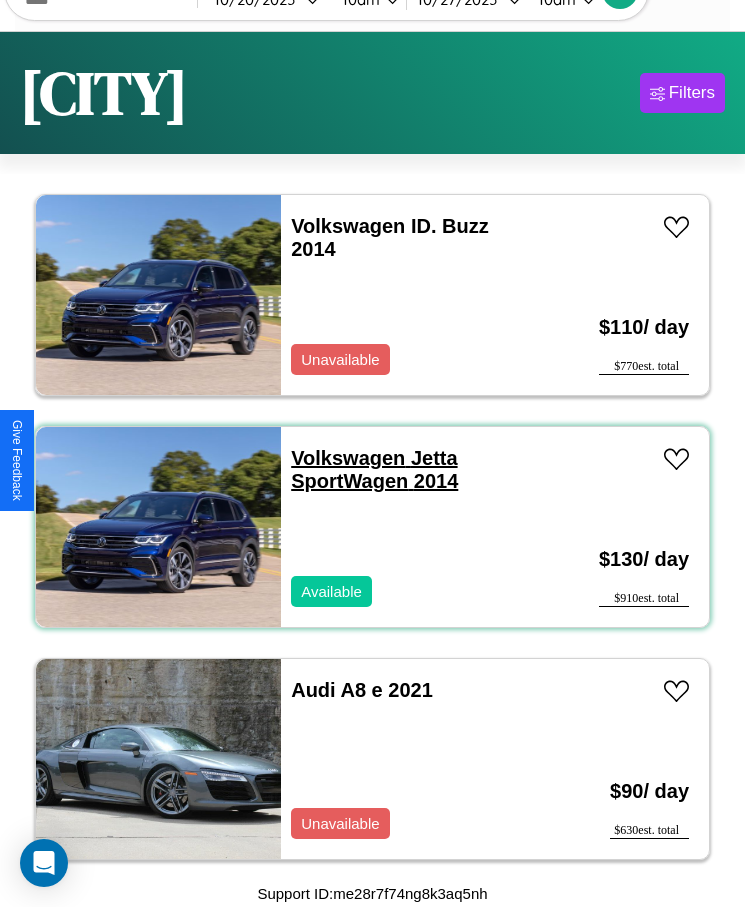 click on "Volkswagen   Jetta SportWagen   2014" at bounding box center (374, 469) 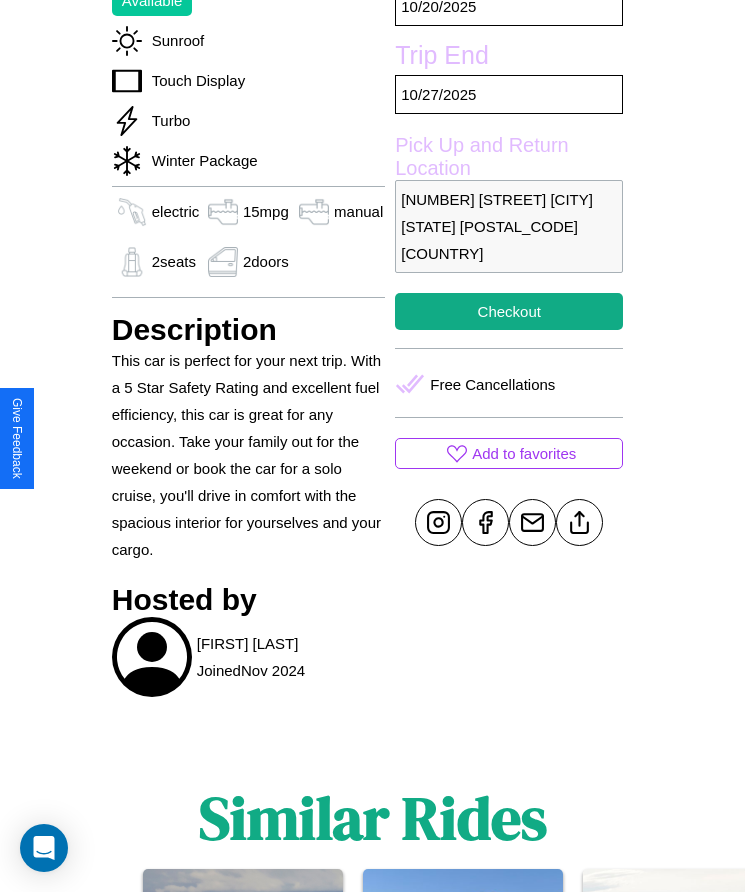 scroll, scrollTop: 727, scrollLeft: 0, axis: vertical 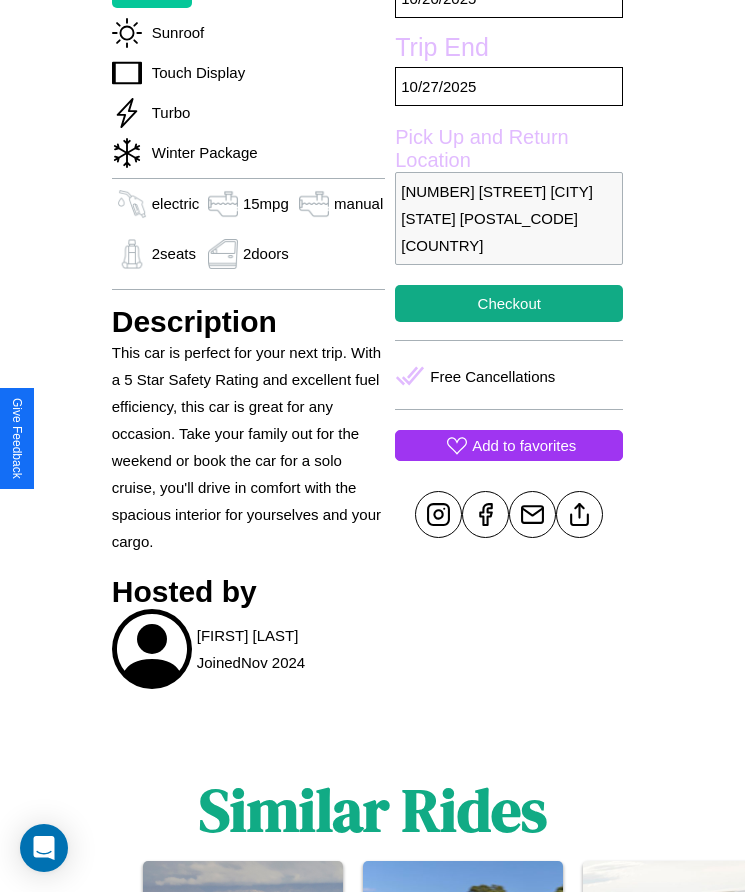 click on "Add to favorites" at bounding box center (524, 445) 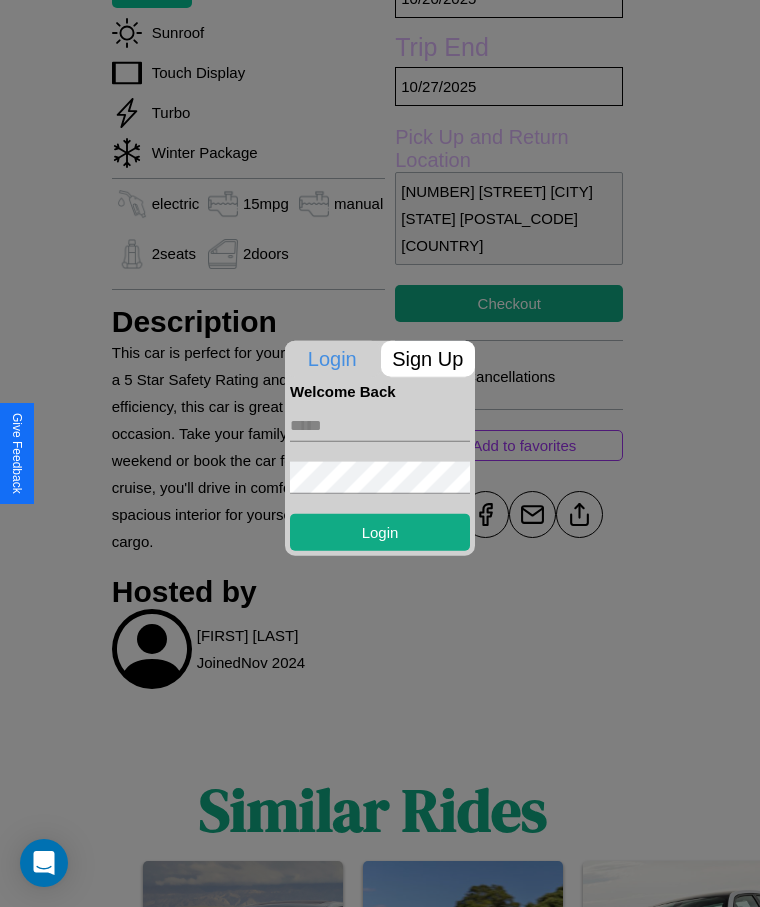 click at bounding box center [380, 425] 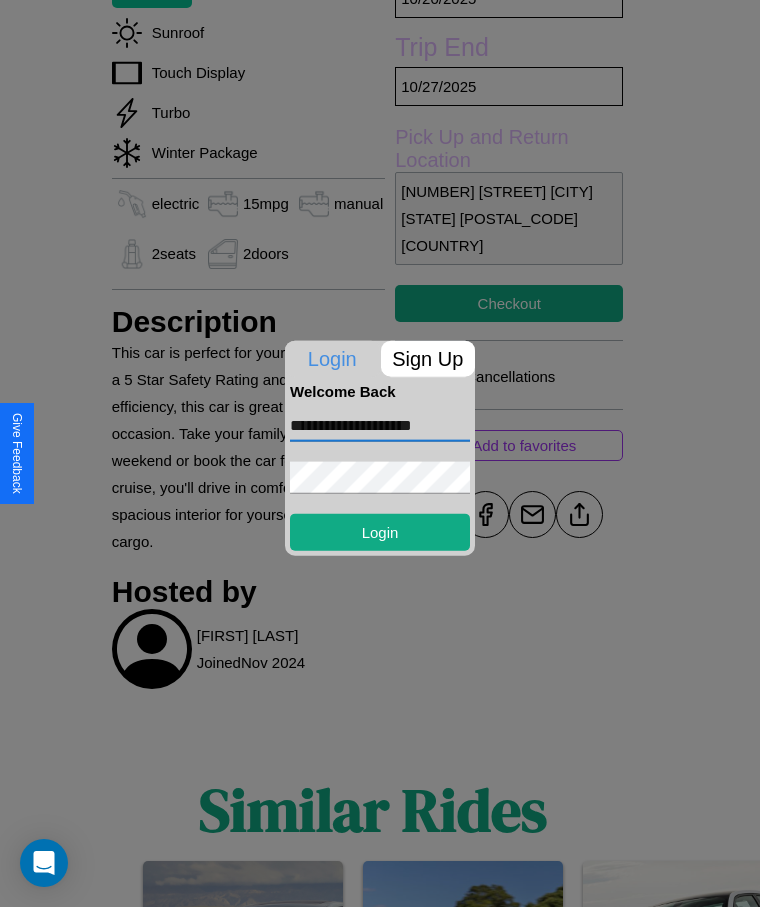 type on "**********" 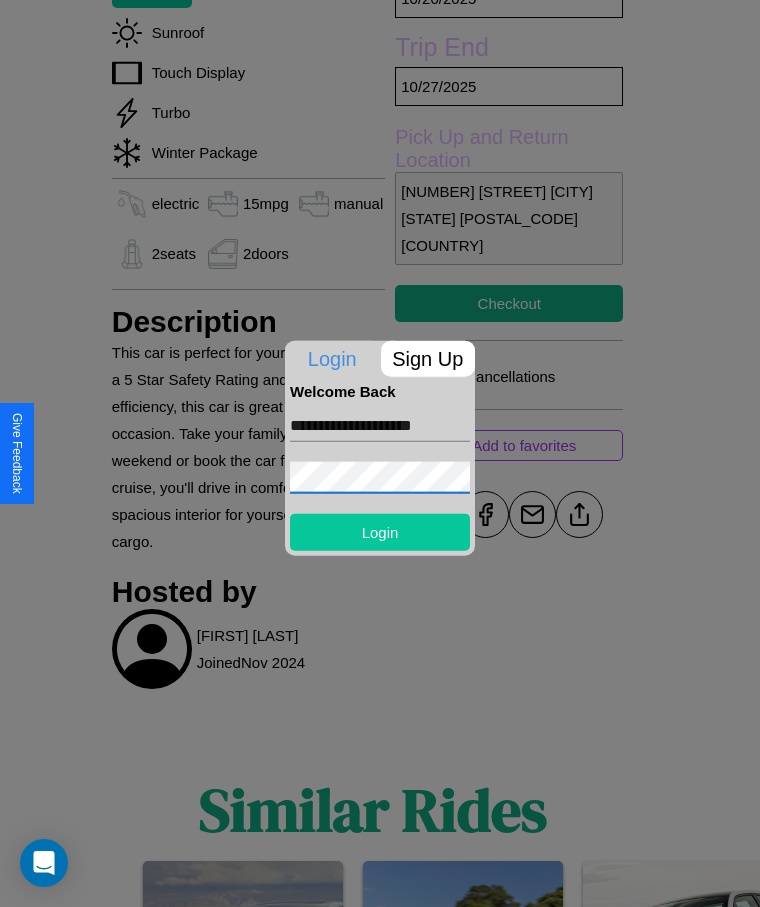 click on "Login" at bounding box center [380, 531] 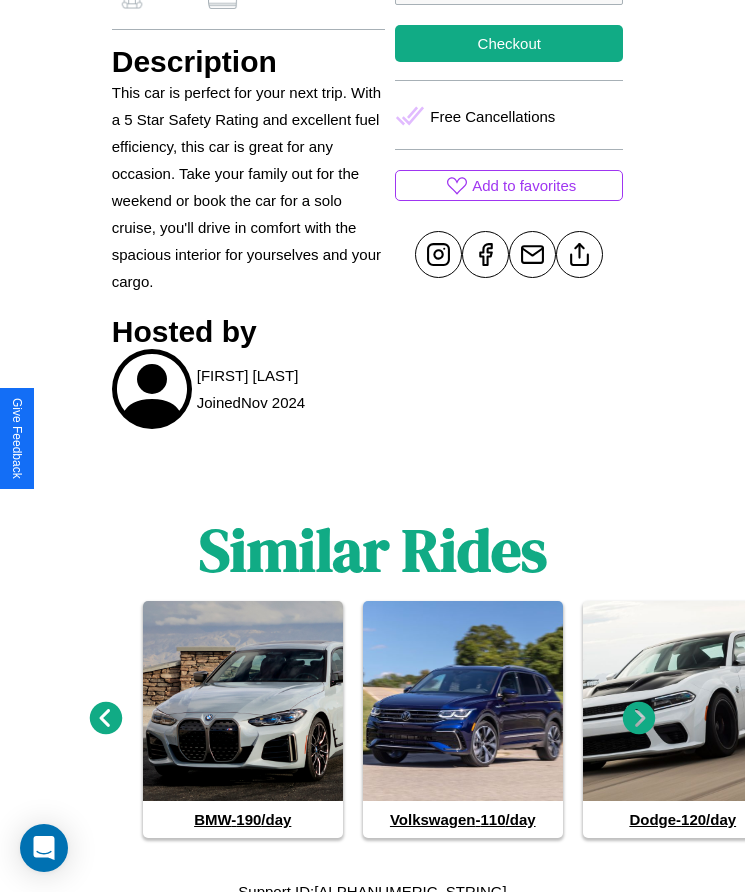 scroll, scrollTop: 1000, scrollLeft: 0, axis: vertical 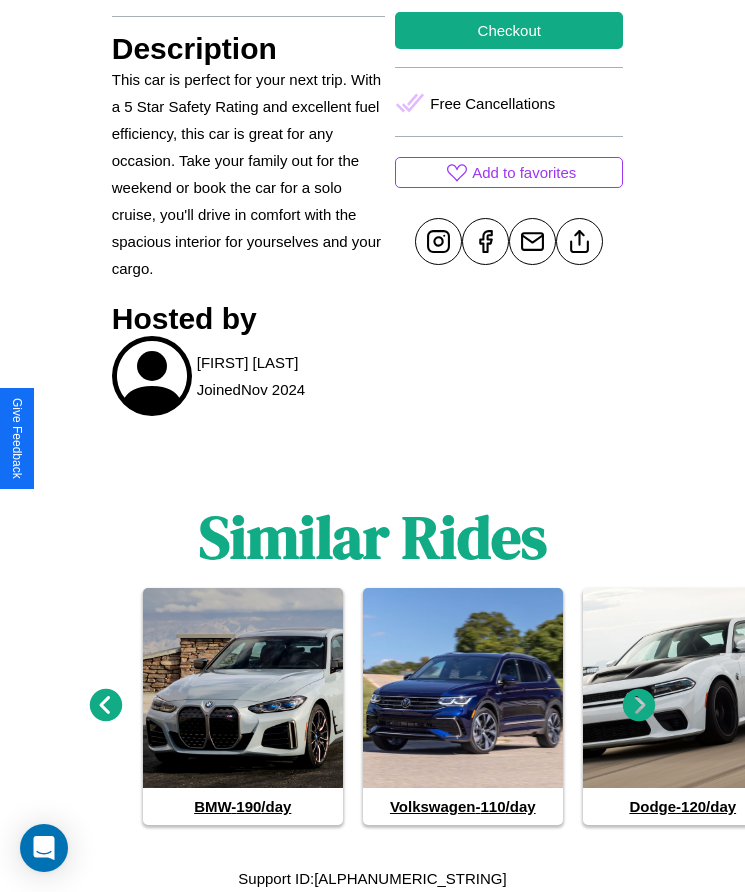 click 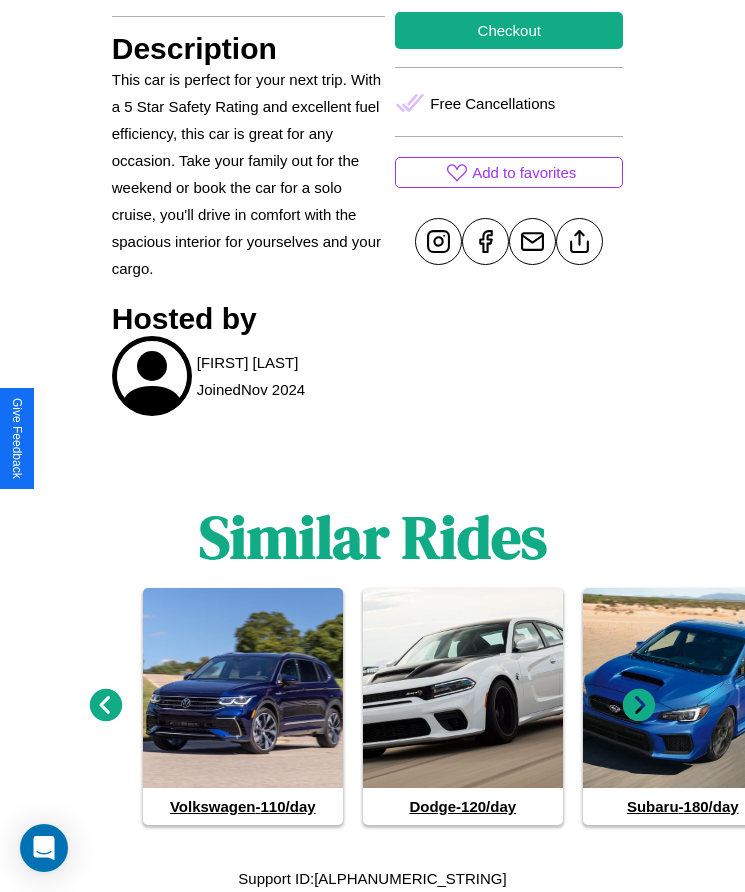 click 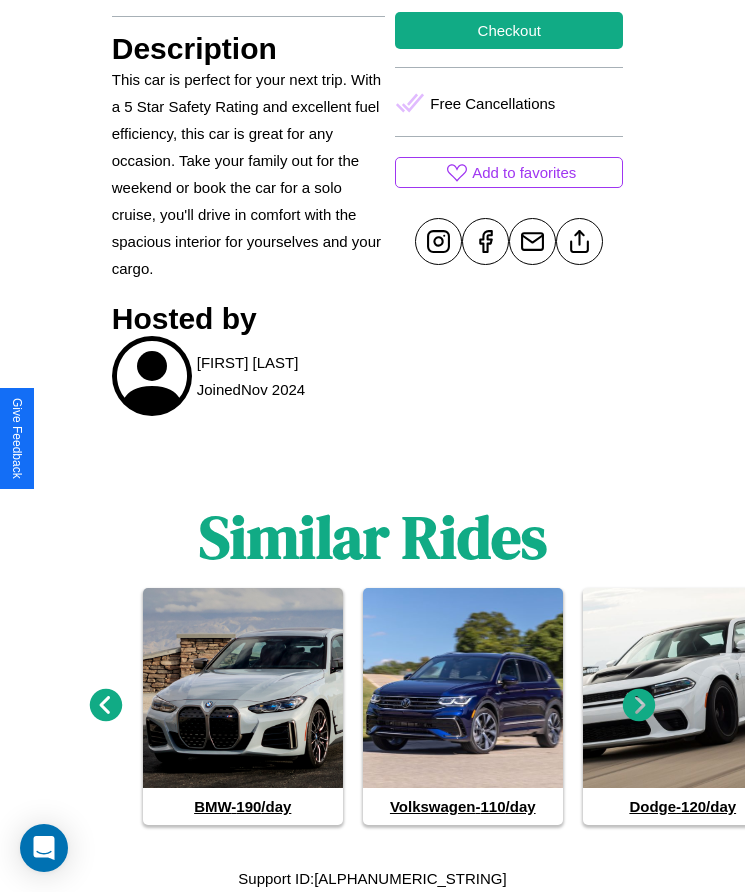 click 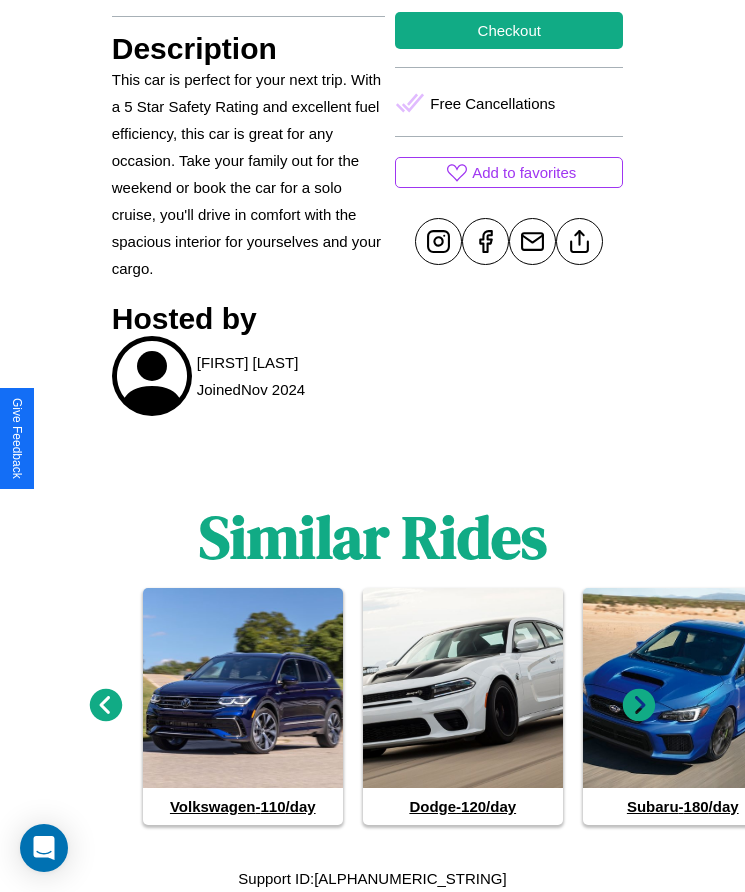 click 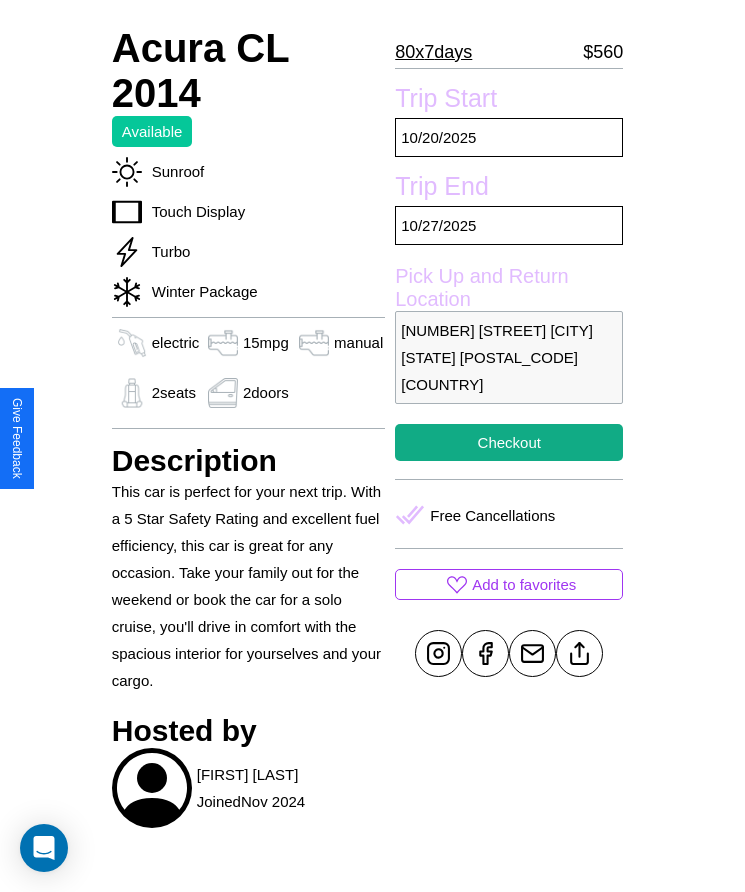 scroll, scrollTop: 585, scrollLeft: 0, axis: vertical 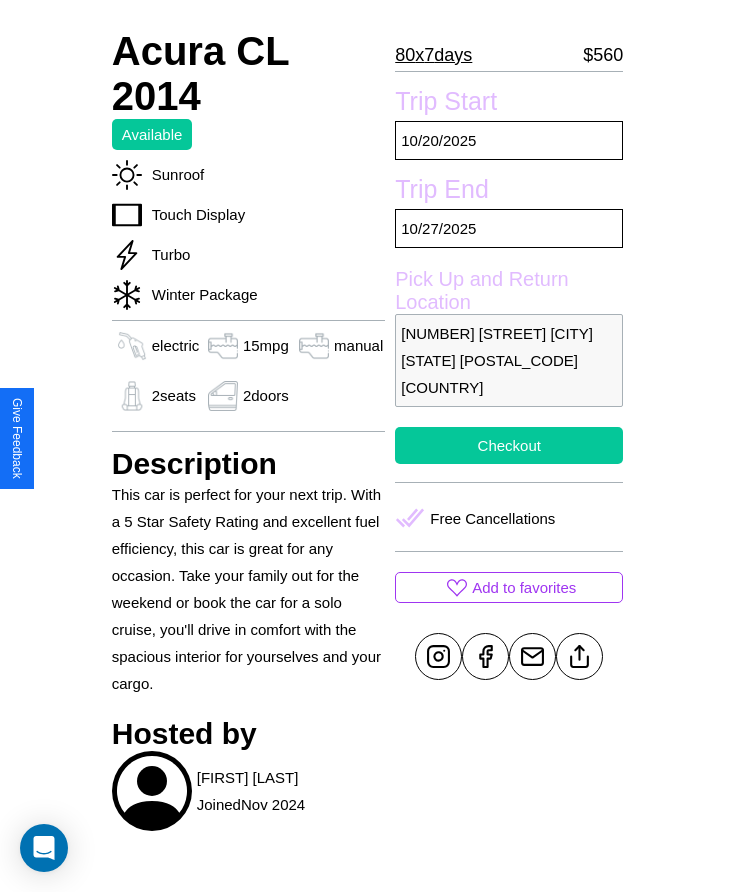 click on "Checkout" at bounding box center (509, 445) 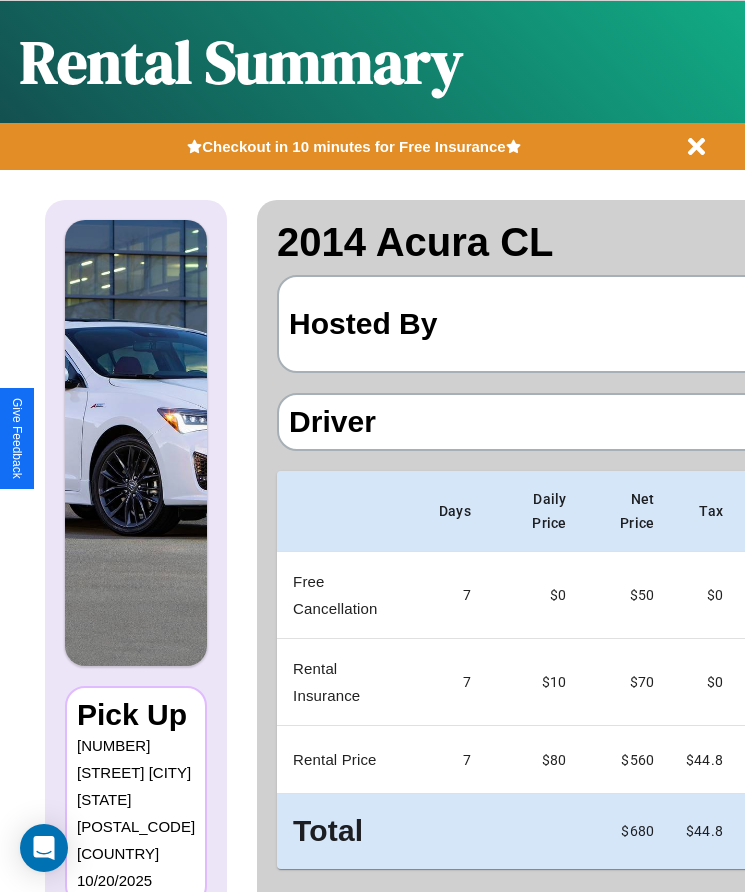 scroll, scrollTop: 0, scrollLeft: 123, axis: horizontal 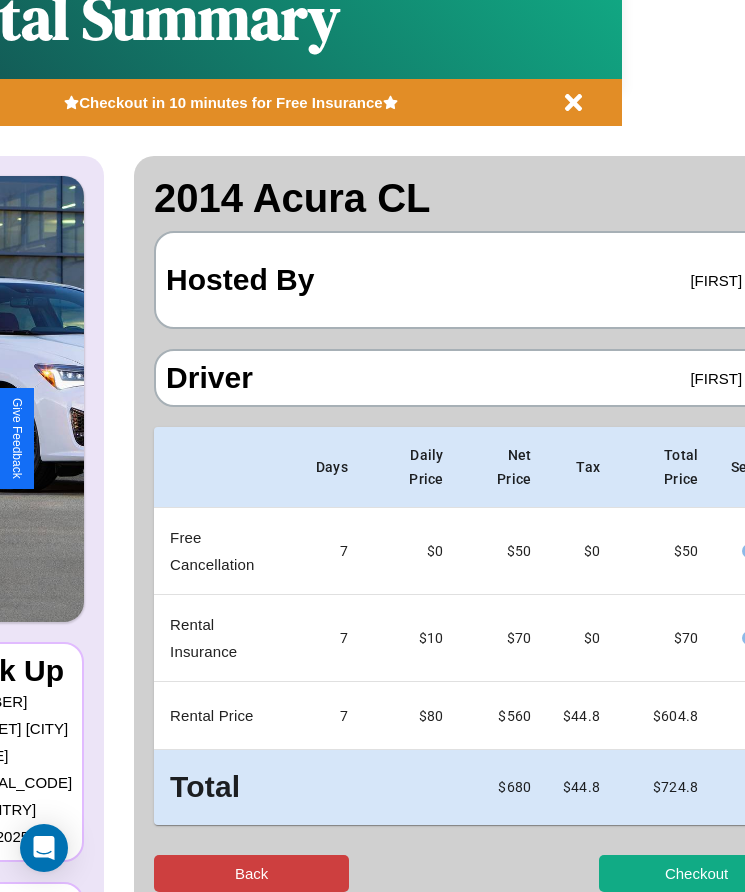click on "Back" at bounding box center [251, 873] 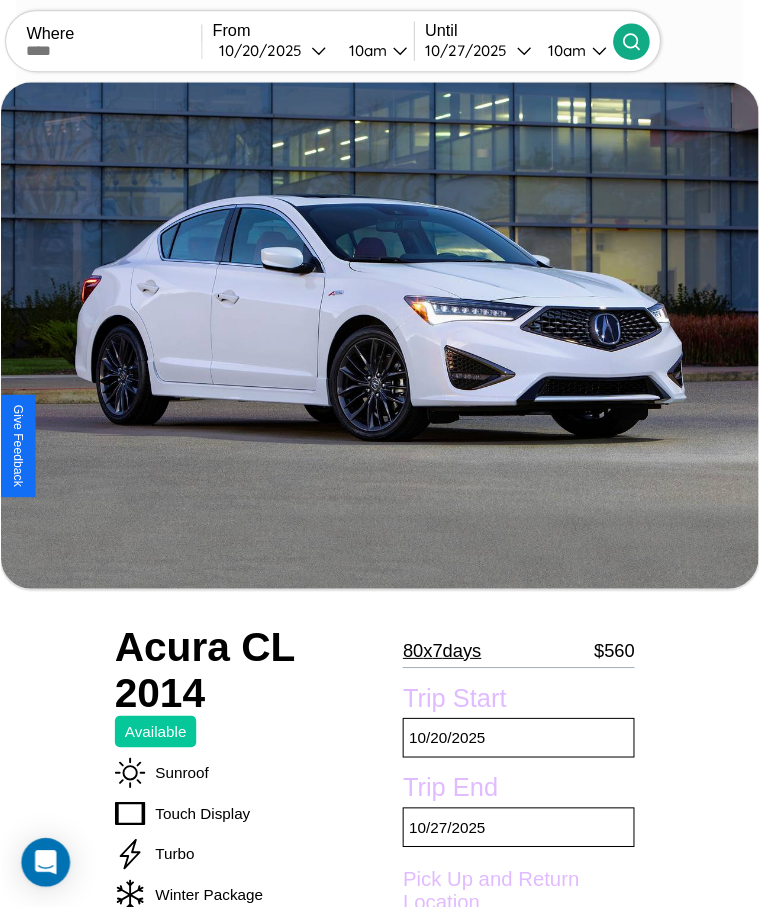 scroll, scrollTop: 280, scrollLeft: 0, axis: vertical 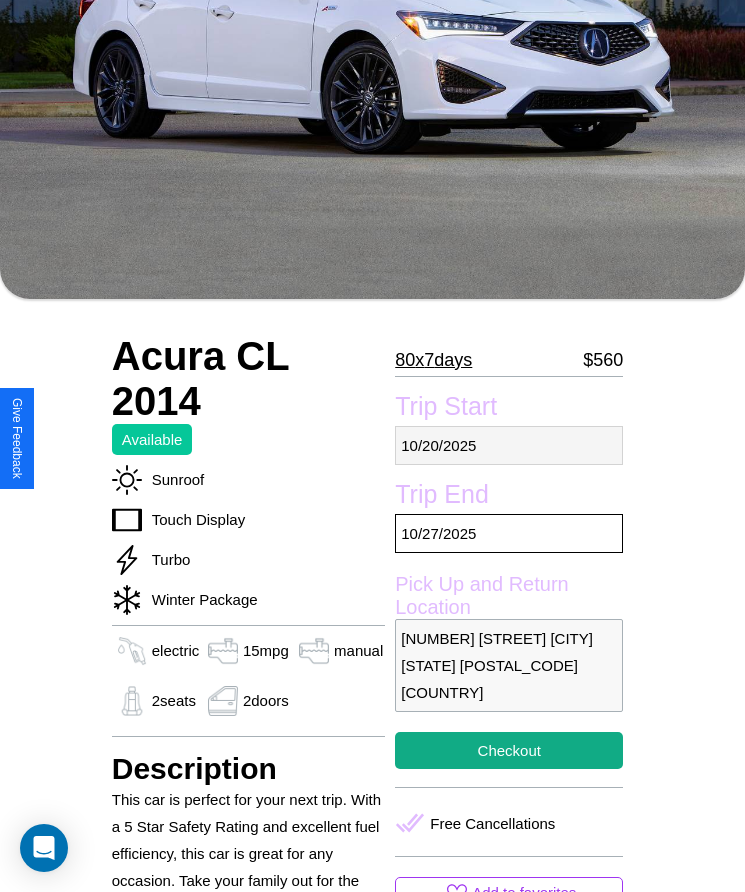 click on "10 / 20 / 2025" at bounding box center [509, 445] 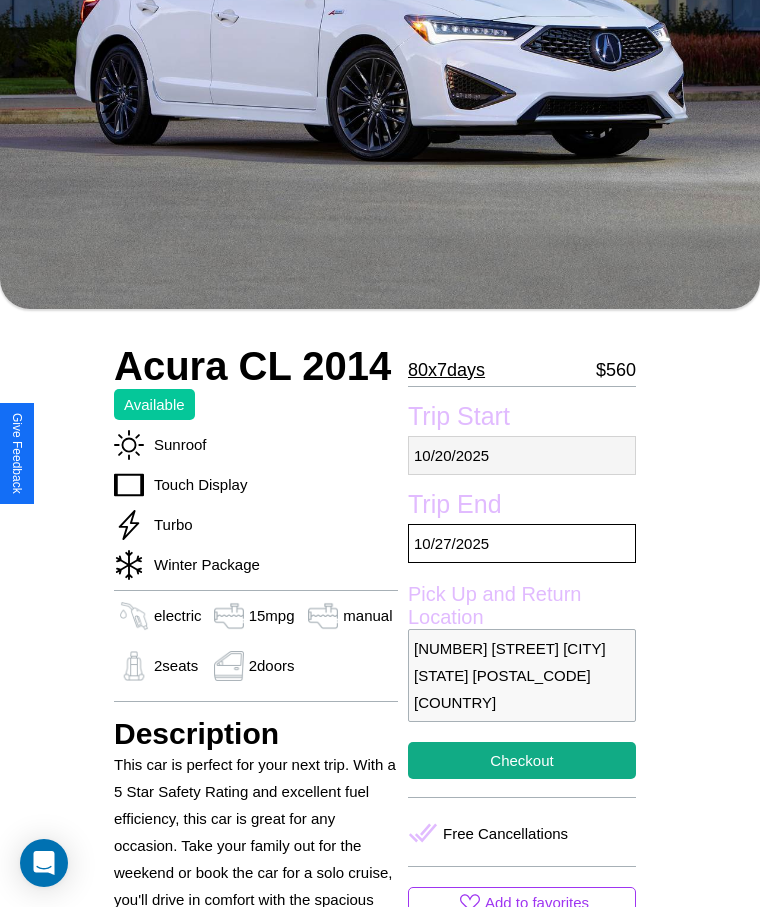select on "*" 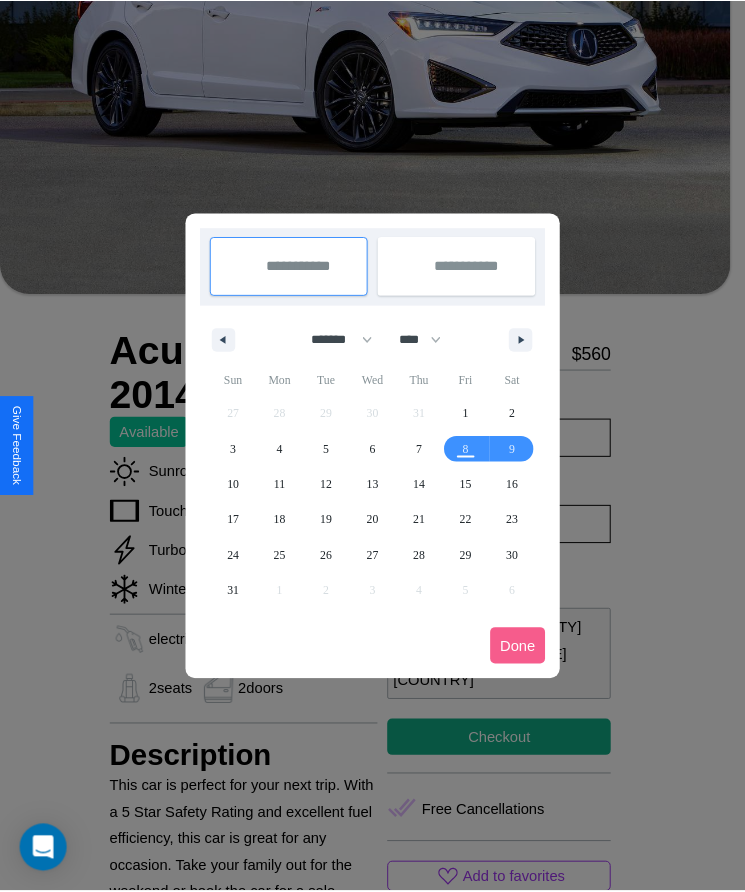 scroll, scrollTop: 0, scrollLeft: 0, axis: both 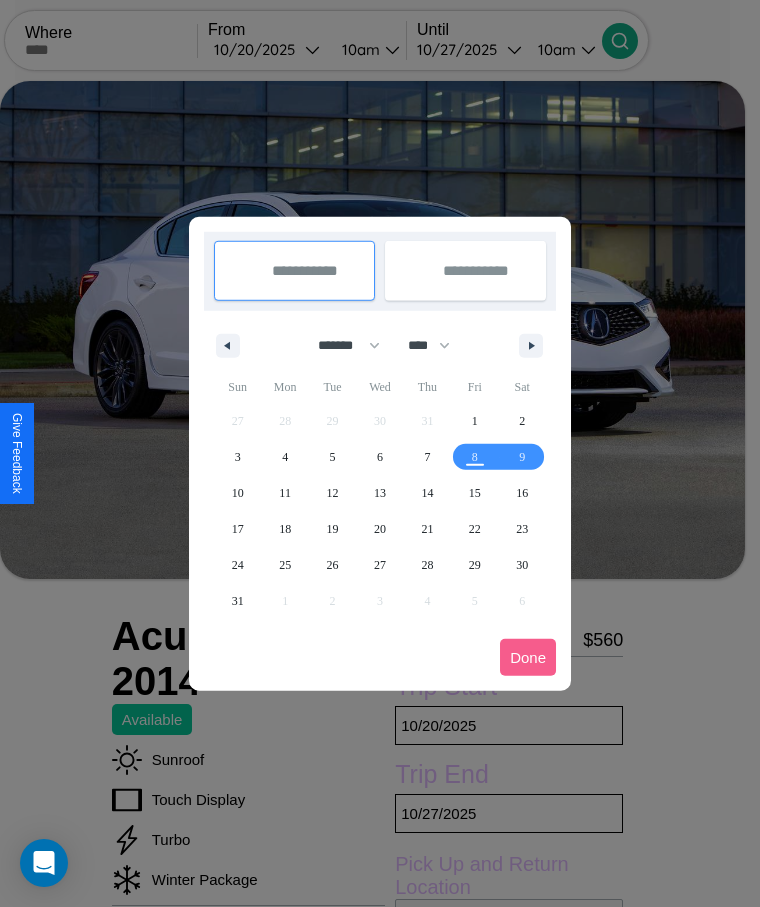 click at bounding box center (380, 453) 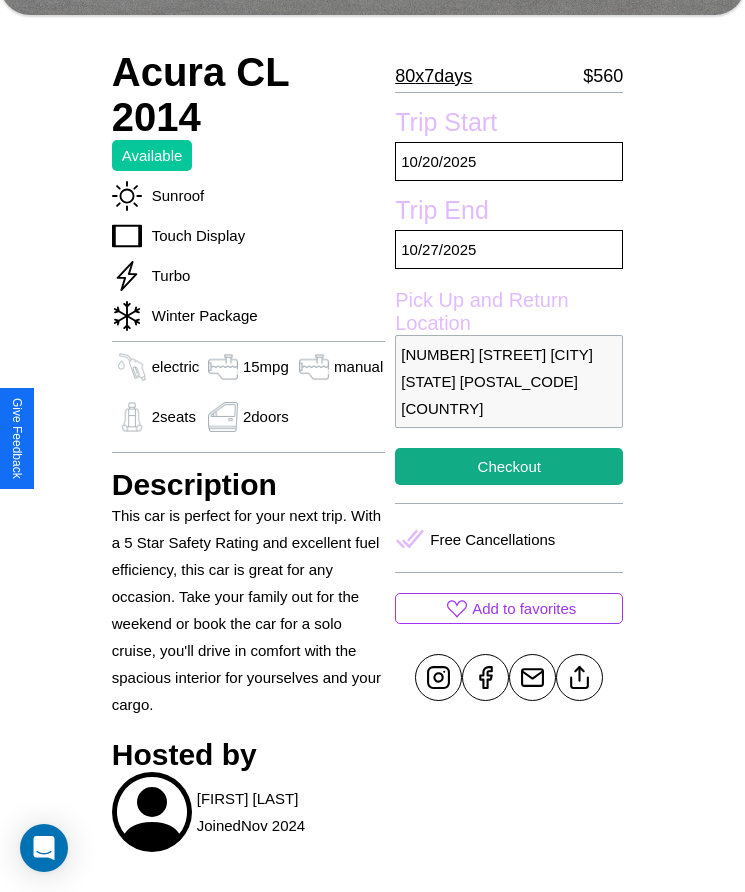 scroll, scrollTop: 585, scrollLeft: 0, axis: vertical 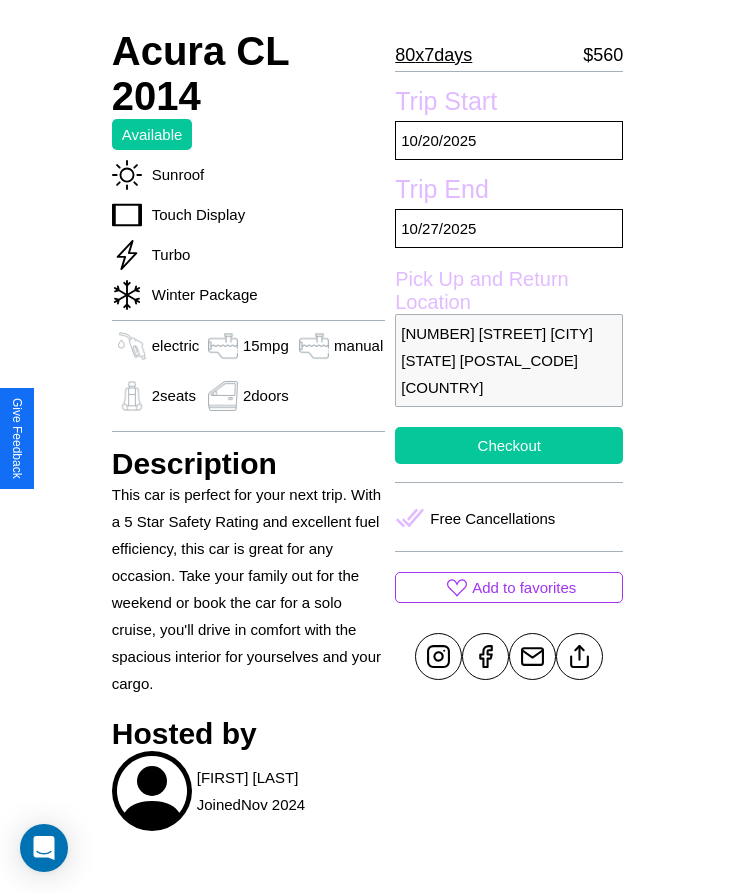 click on "Checkout" at bounding box center (509, 445) 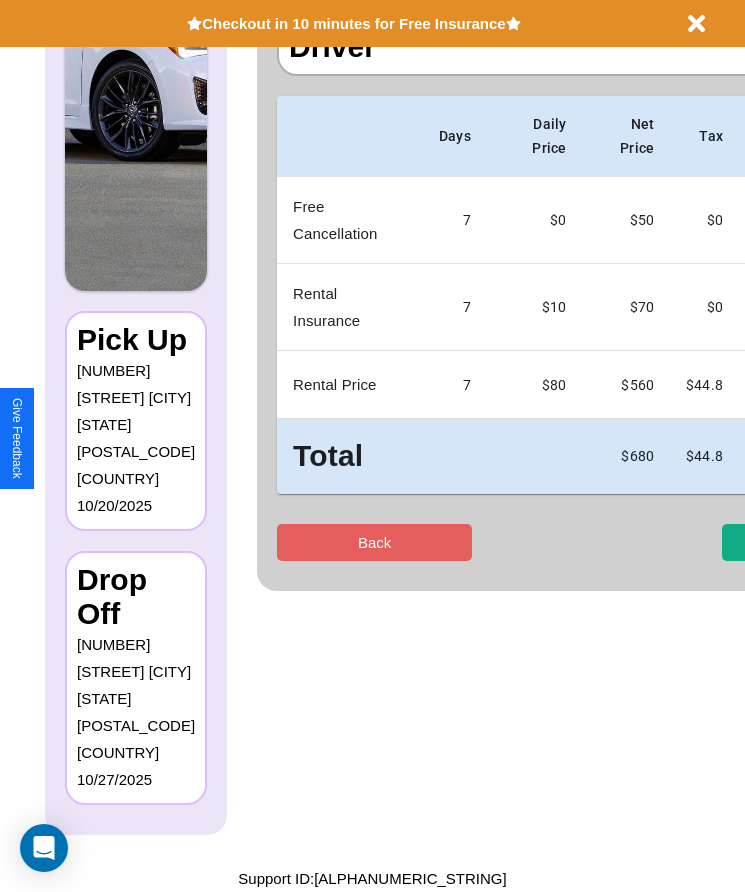 scroll, scrollTop: 0, scrollLeft: 0, axis: both 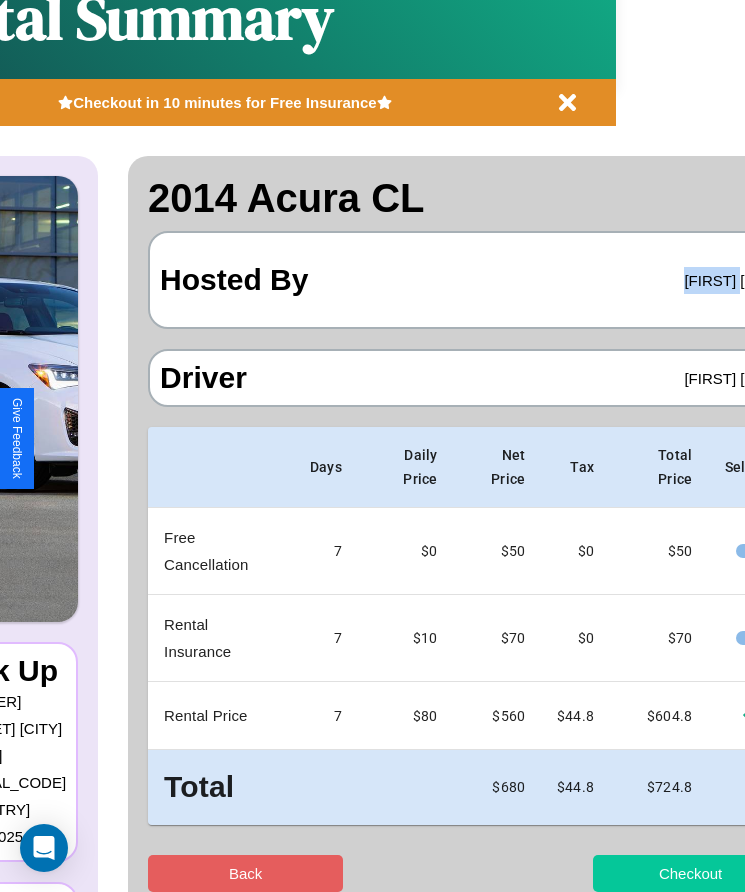 click on "Checkout" at bounding box center [690, 873] 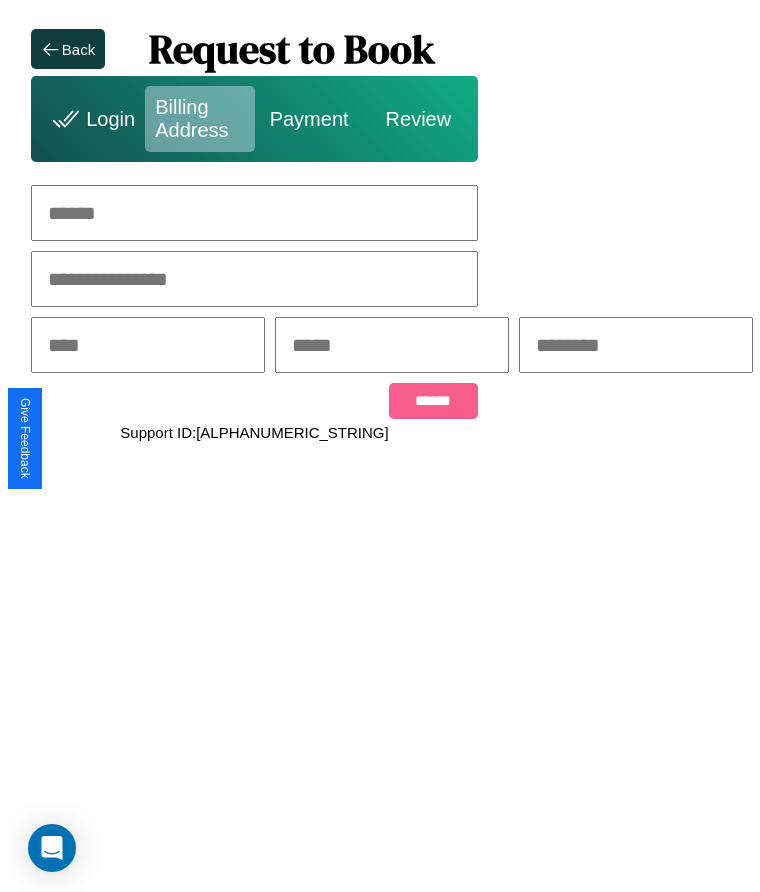 scroll, scrollTop: 0, scrollLeft: 0, axis: both 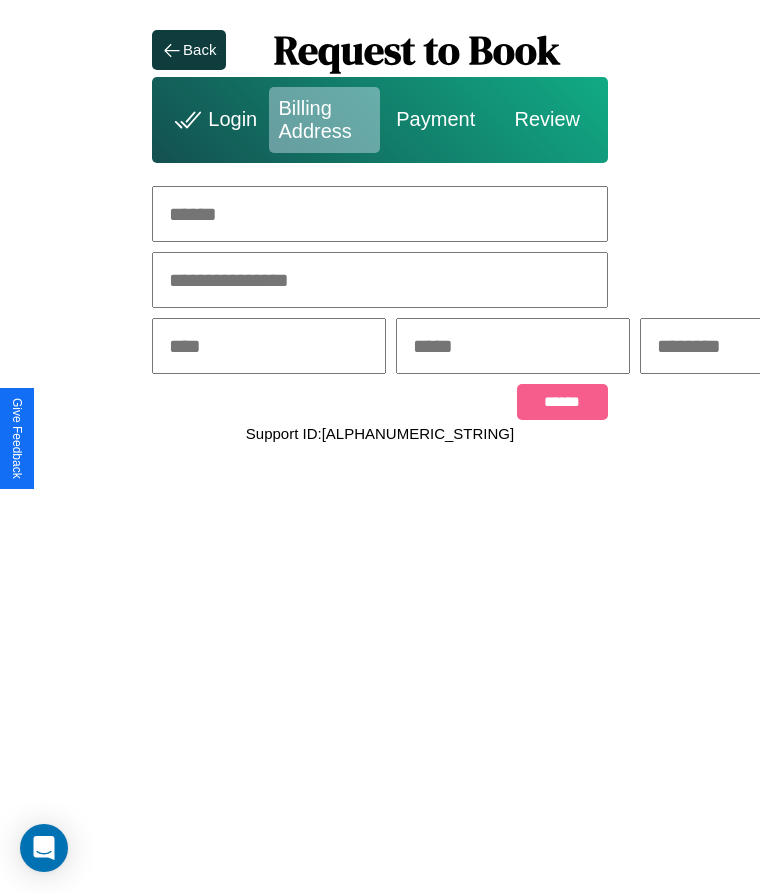 click at bounding box center (380, 214) 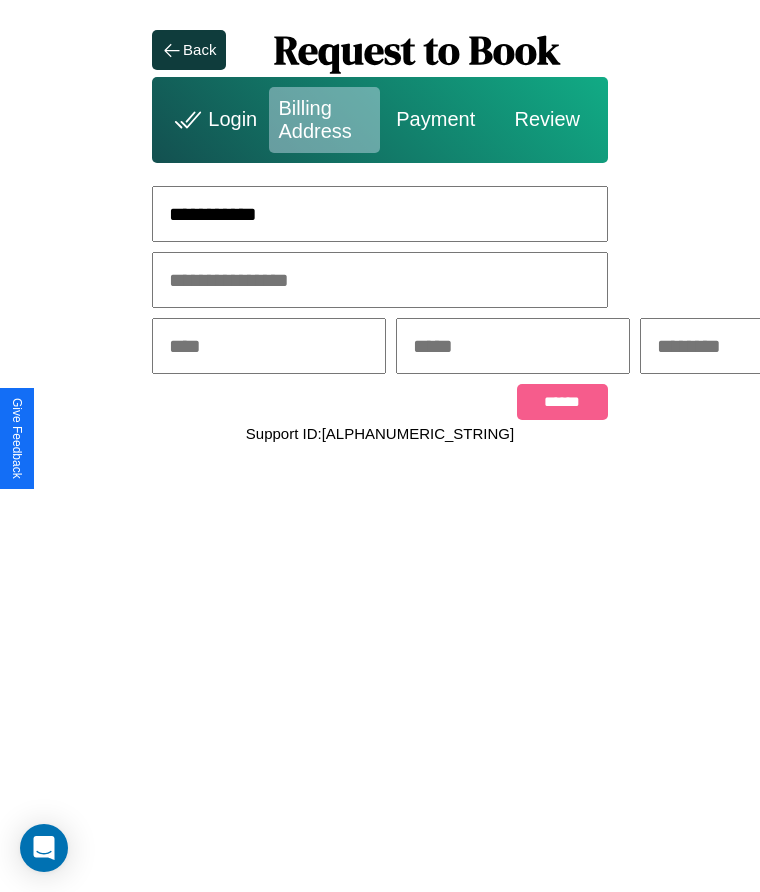 type on "**********" 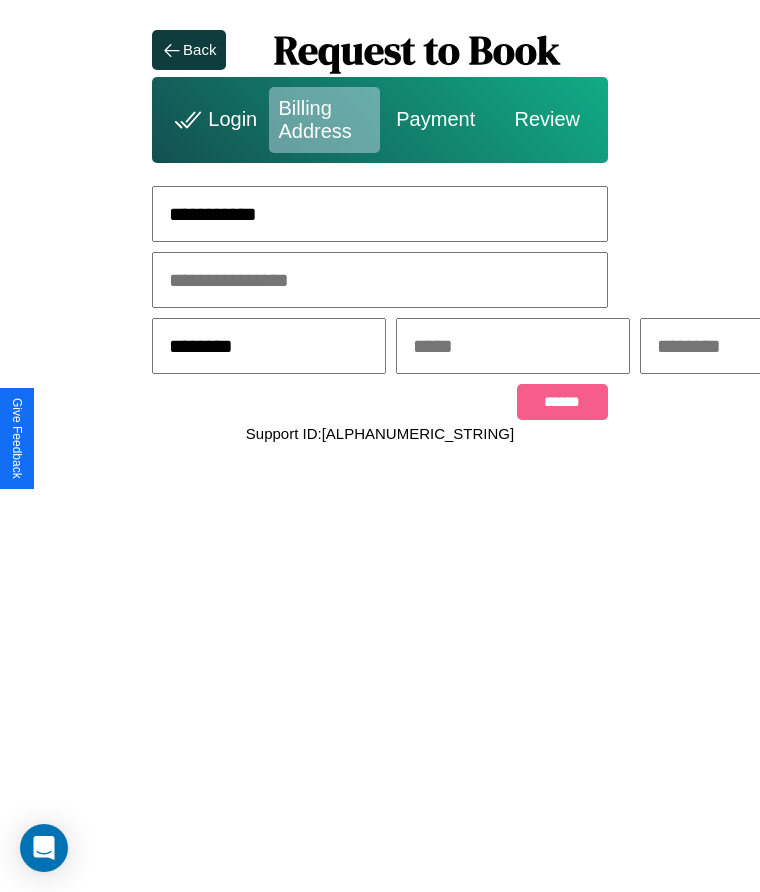 type on "********" 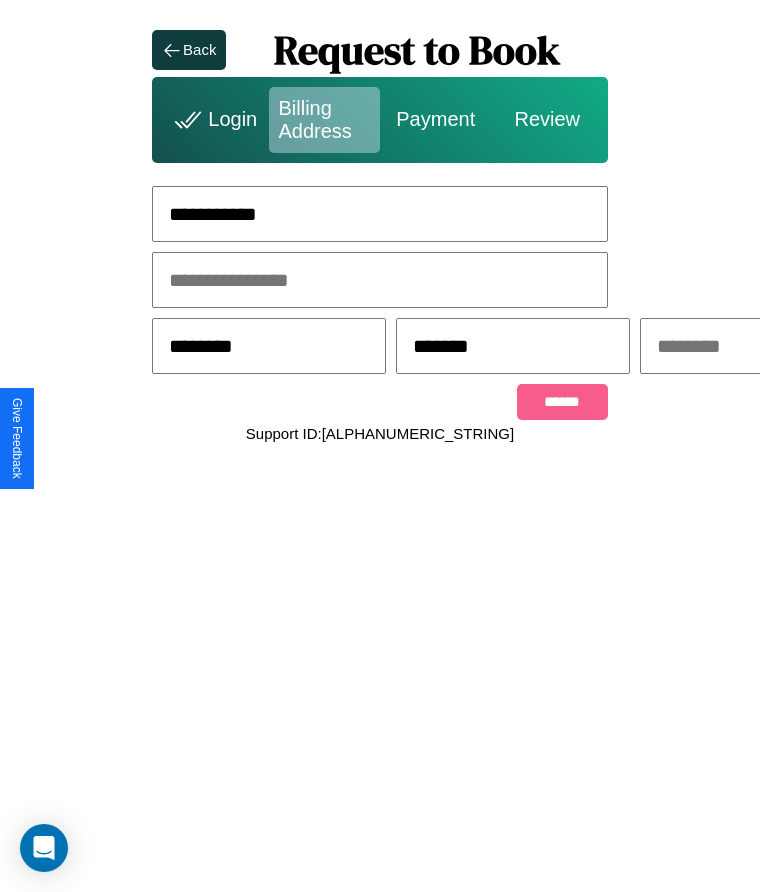 scroll, scrollTop: 0, scrollLeft: 309, axis: horizontal 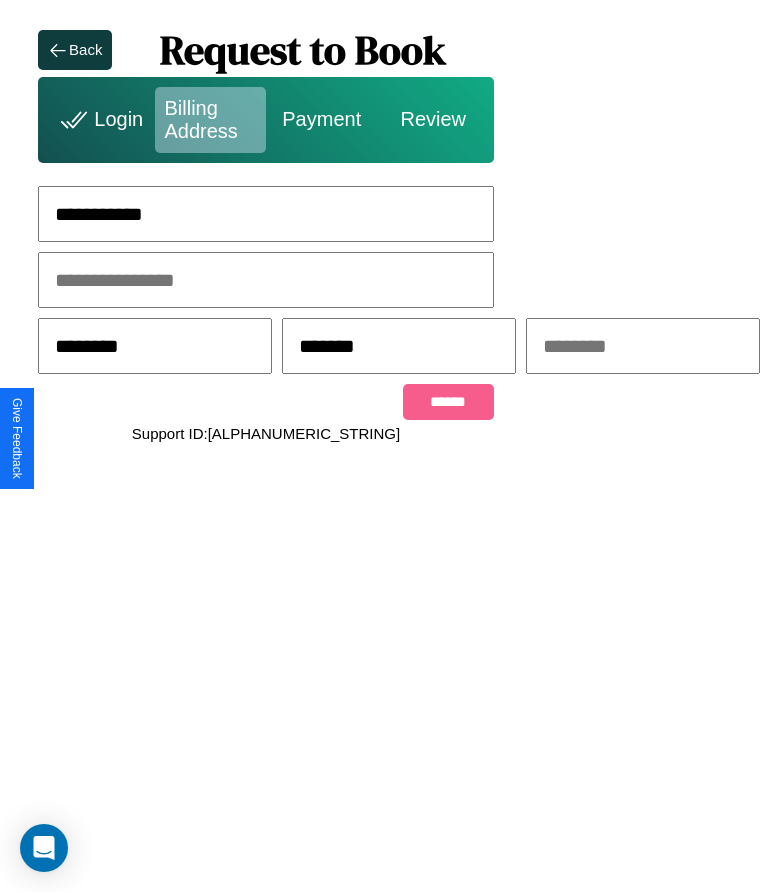 type on "*******" 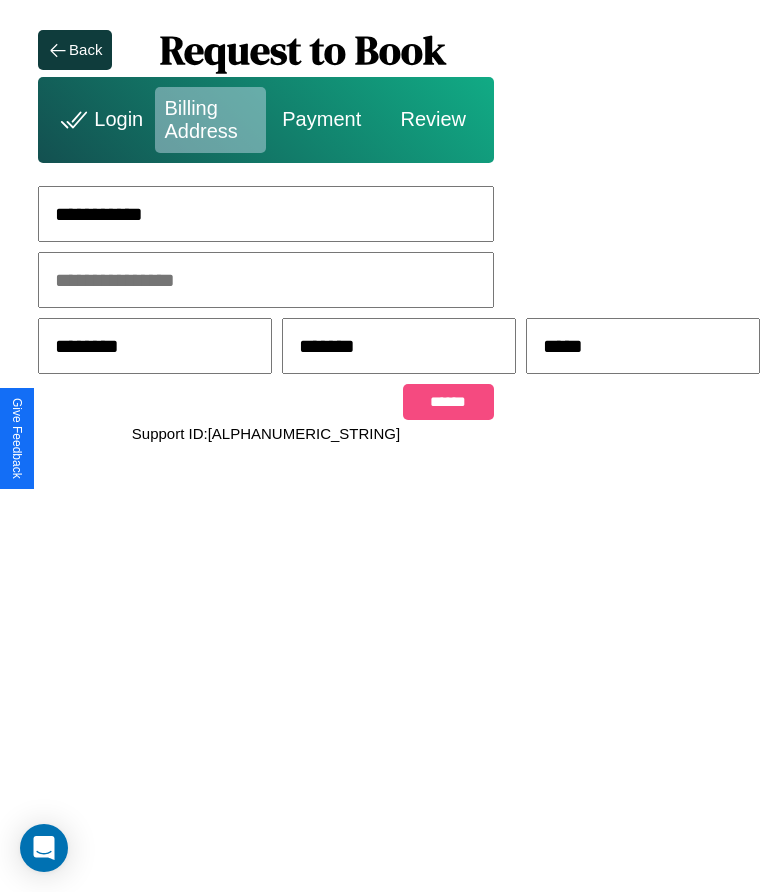 type on "*****" 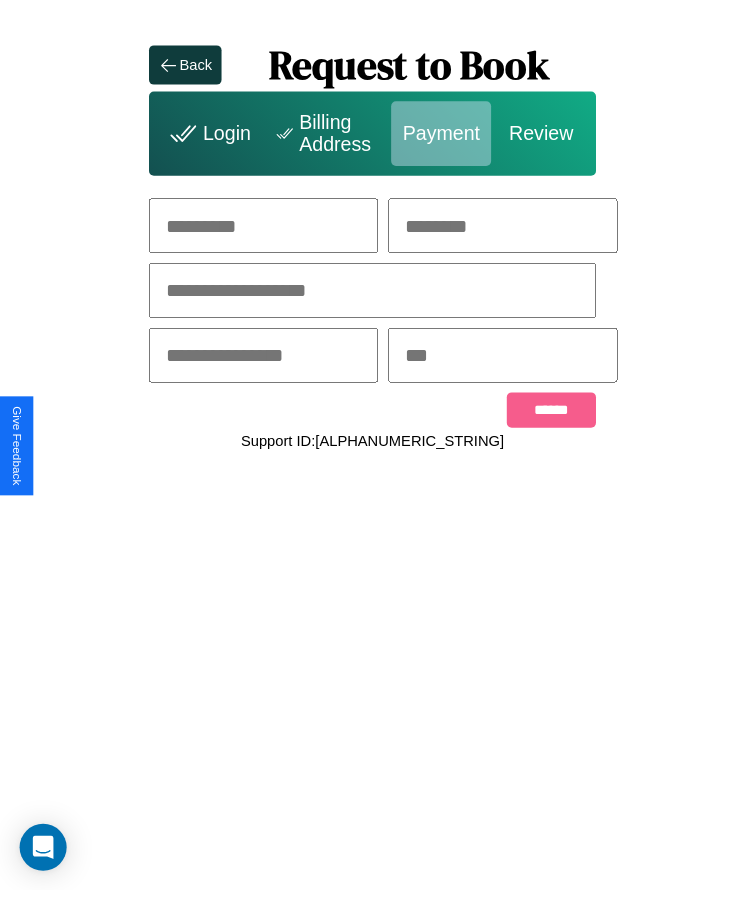 scroll, scrollTop: 0, scrollLeft: 0, axis: both 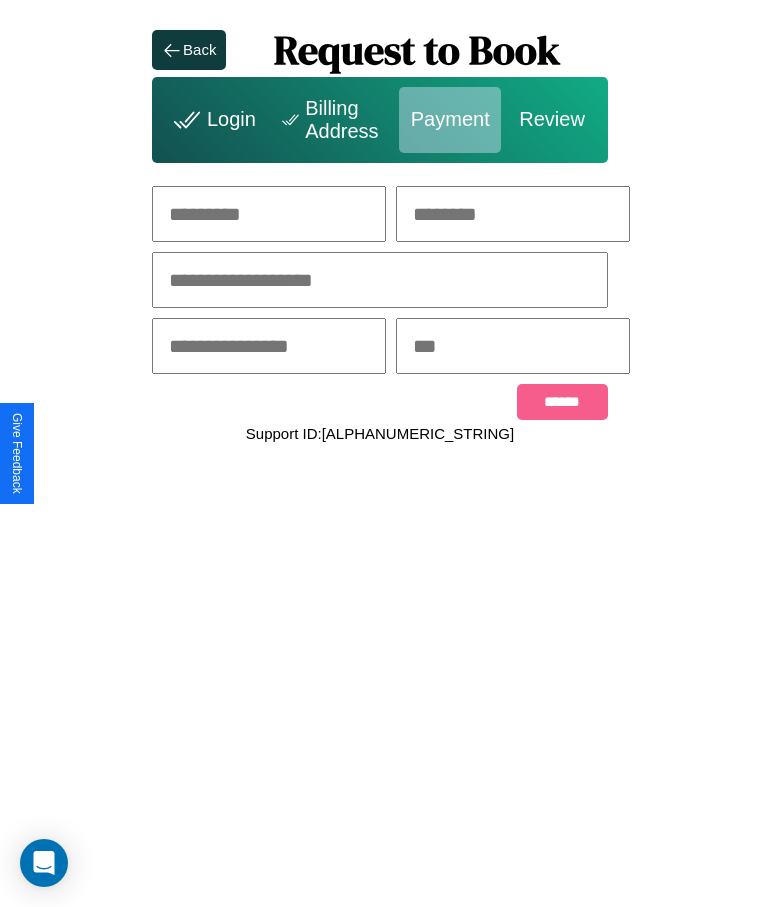 click at bounding box center [269, 214] 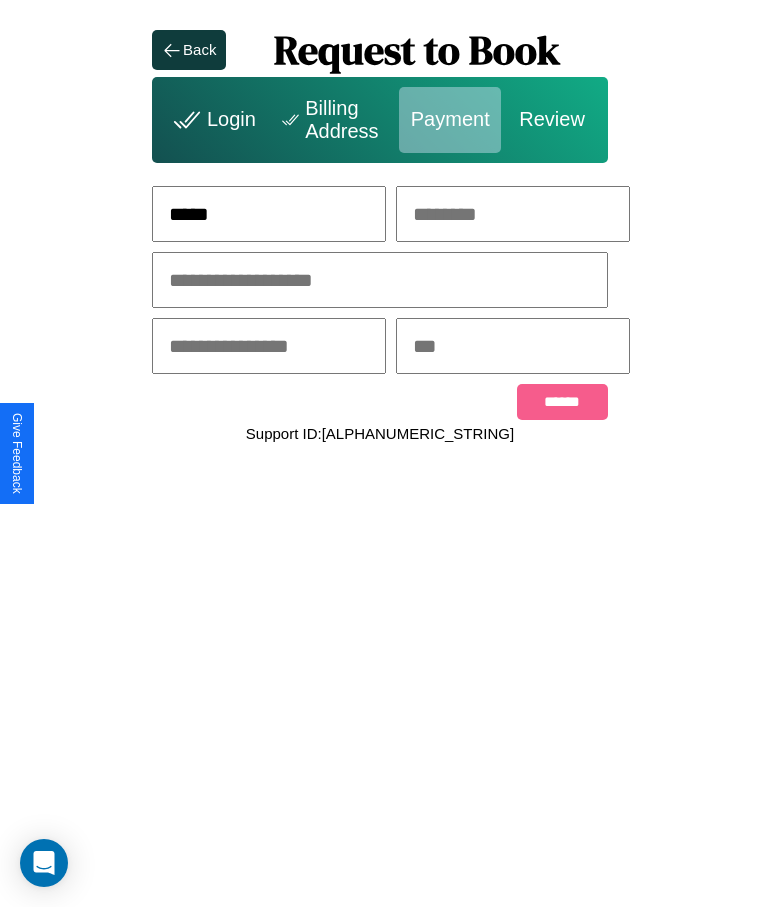 type on "*****" 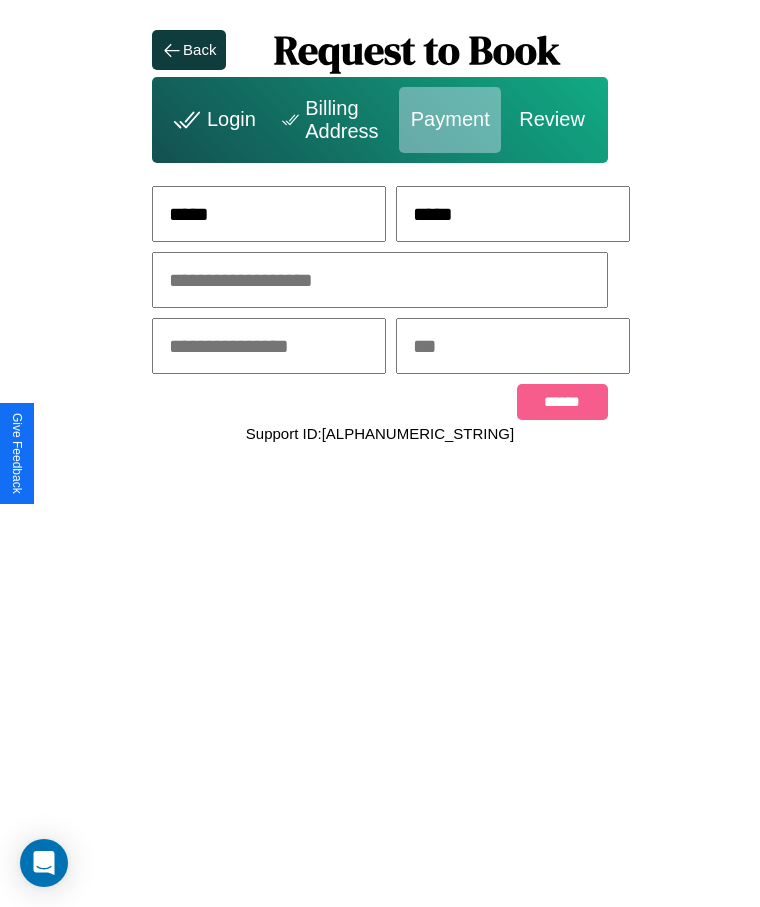 type on "*****" 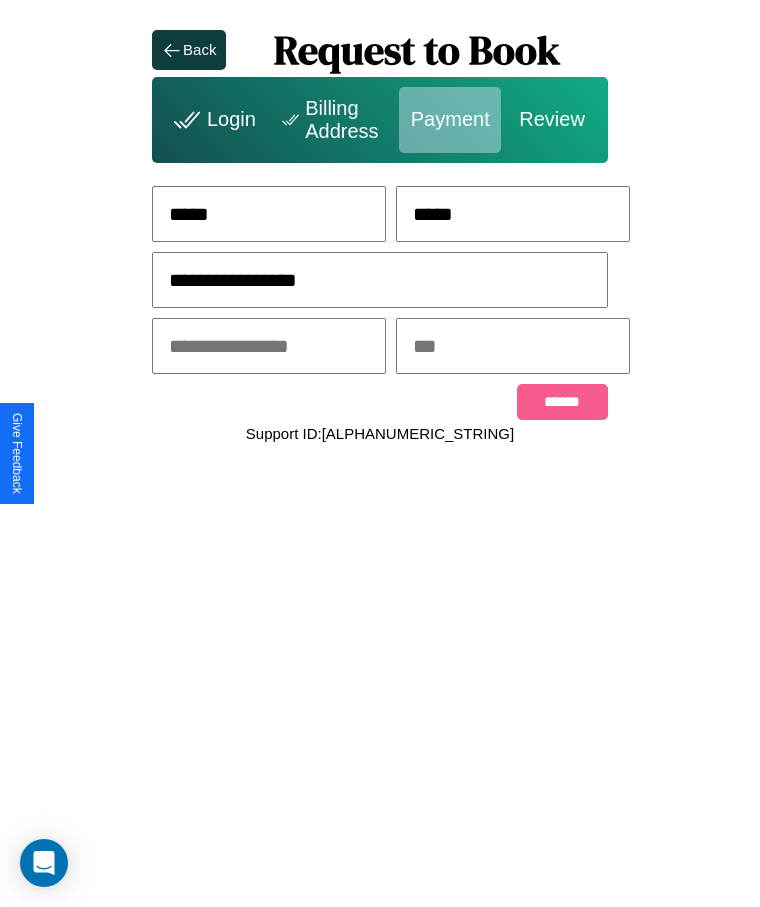 type on "**********" 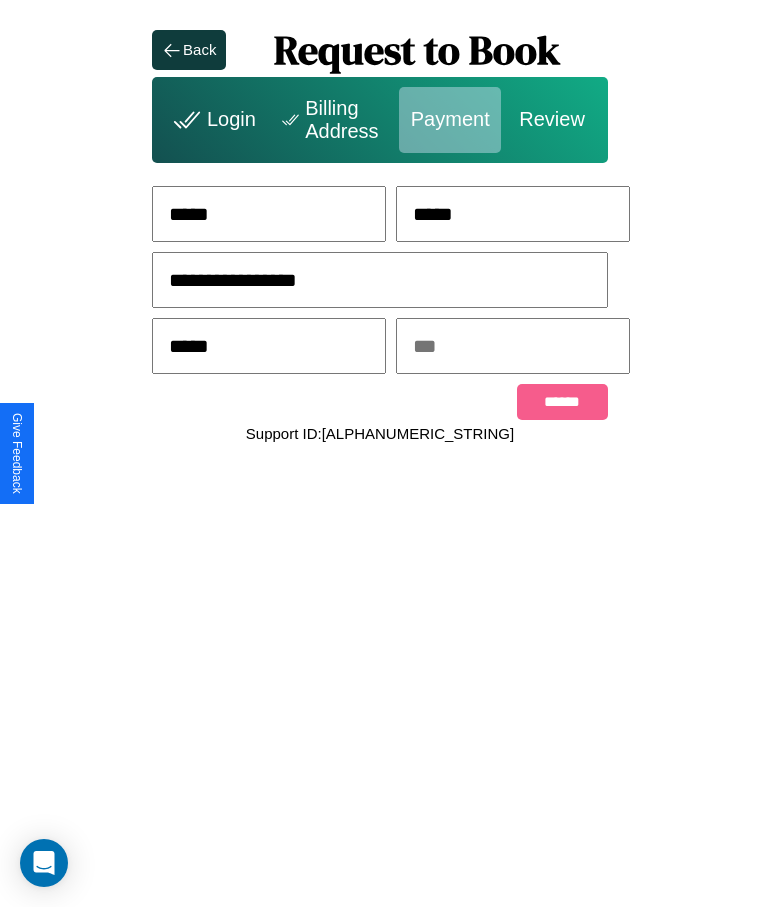 type on "*****" 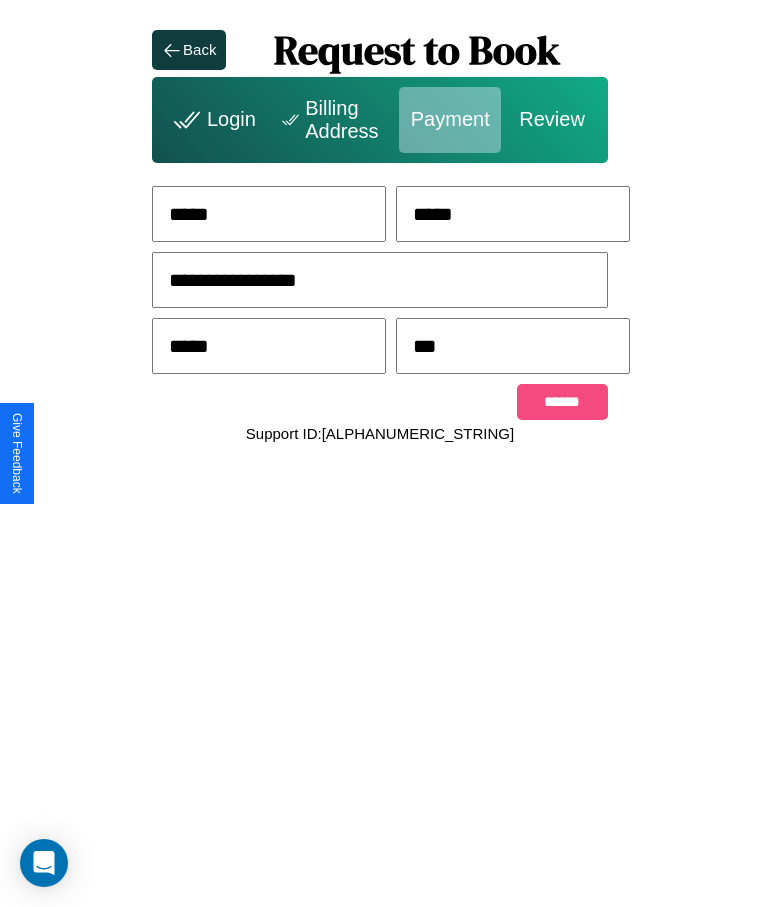 type on "***" 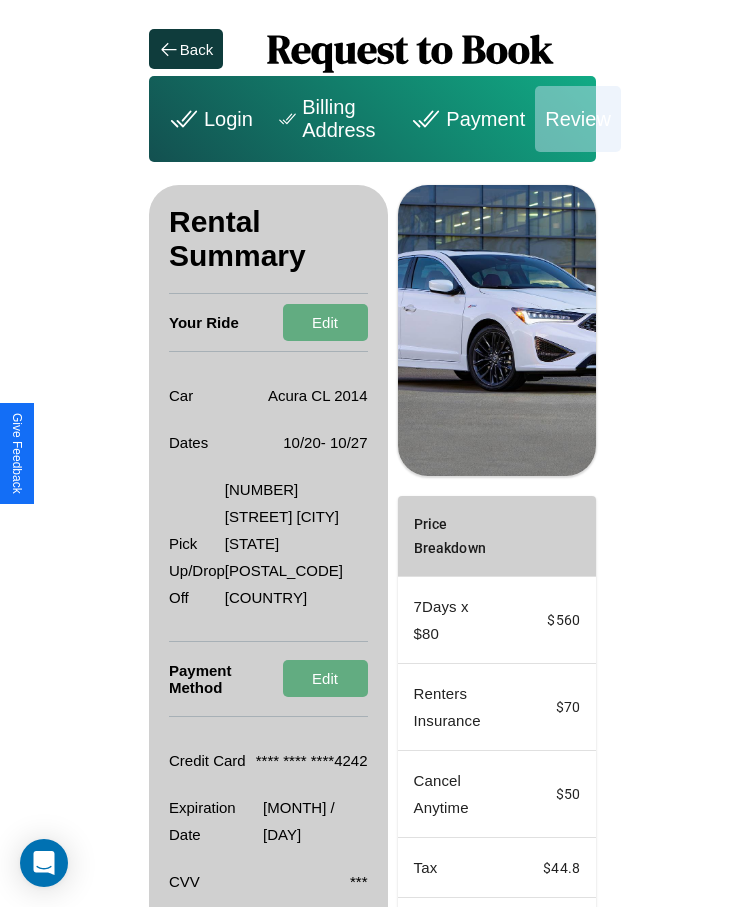click on "Promo Code" at bounding box center (440, 942) 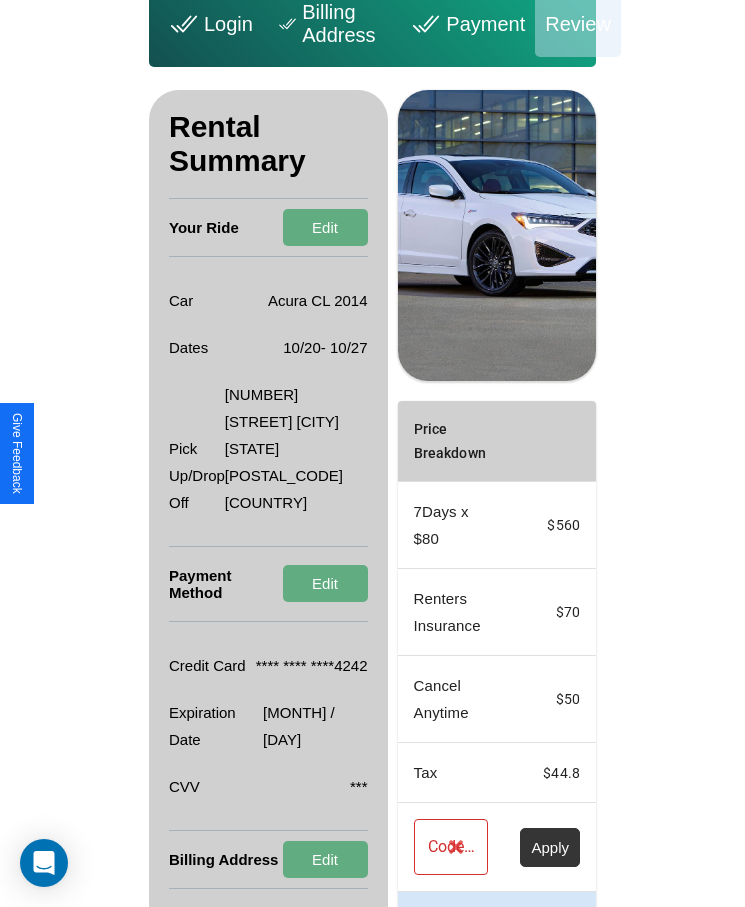 scroll, scrollTop: 164, scrollLeft: 0, axis: vertical 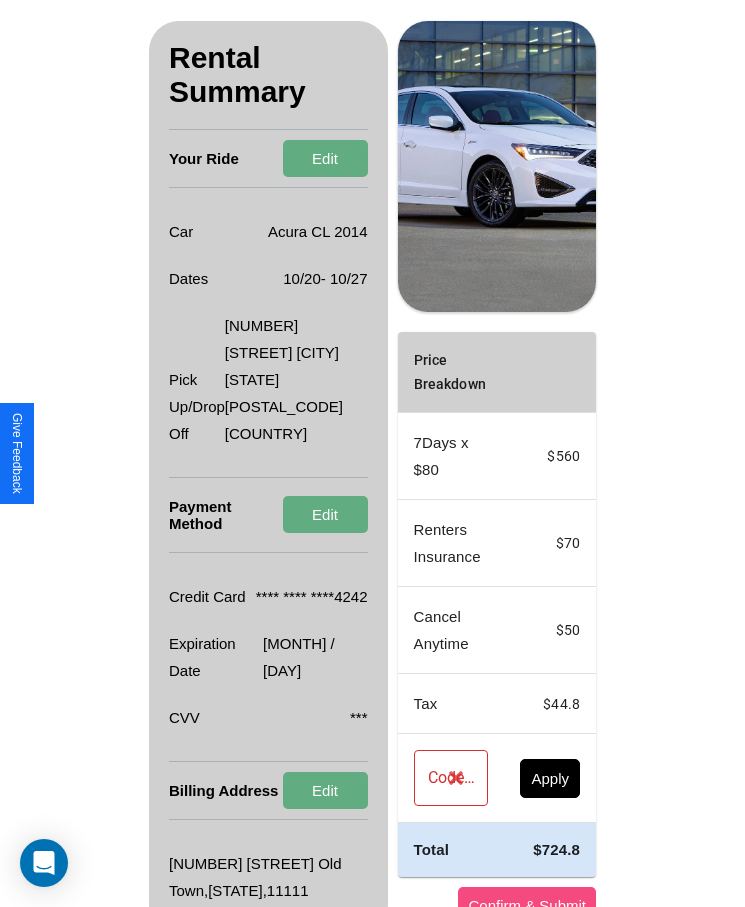 click on "Confirm & Submit" at bounding box center (527, 905) 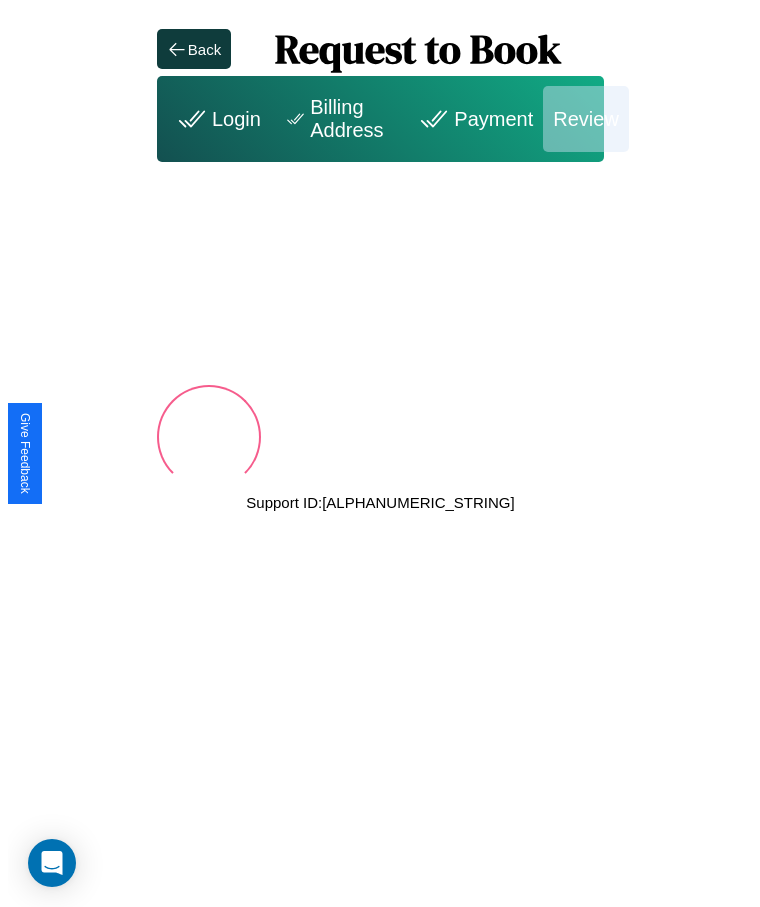 scroll, scrollTop: 0, scrollLeft: 0, axis: both 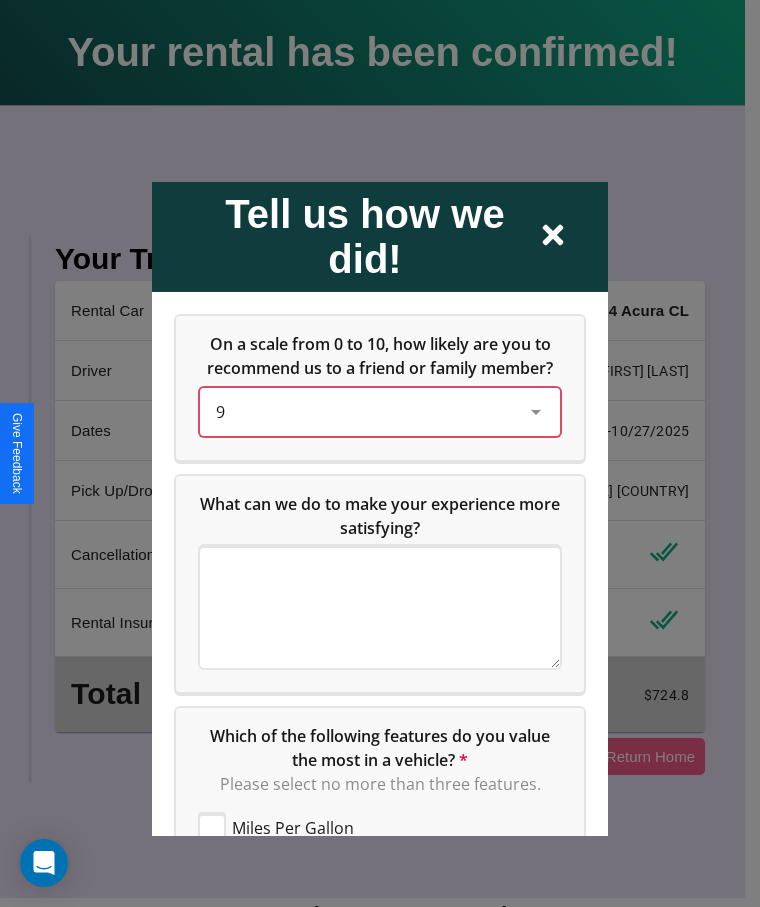 click on "9" at bounding box center [364, 411] 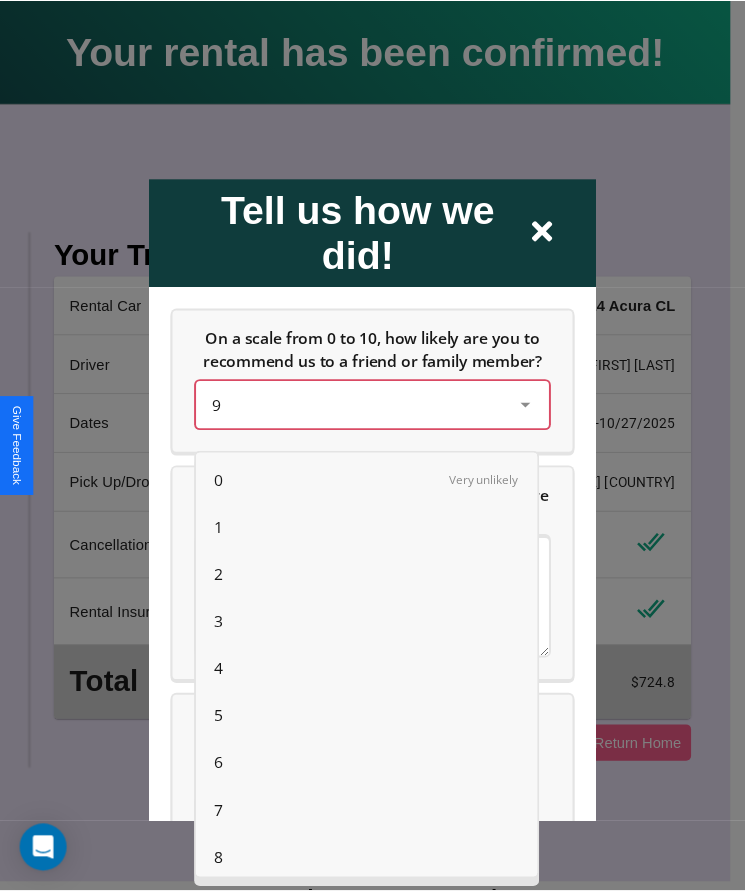 scroll, scrollTop: 56, scrollLeft: 0, axis: vertical 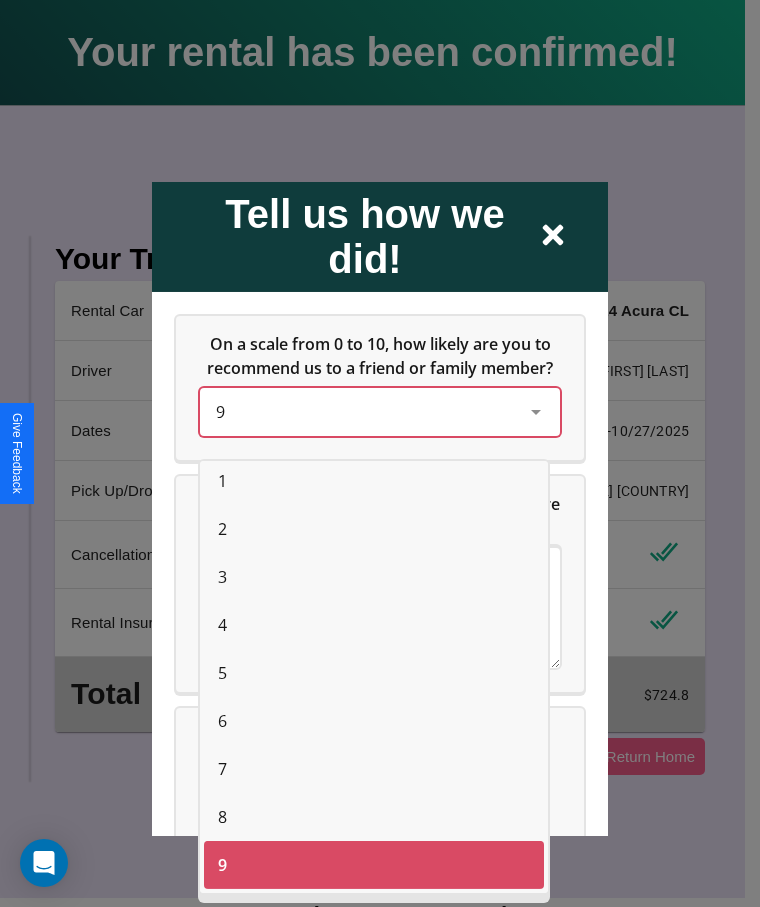 click on "2" at bounding box center [222, 529] 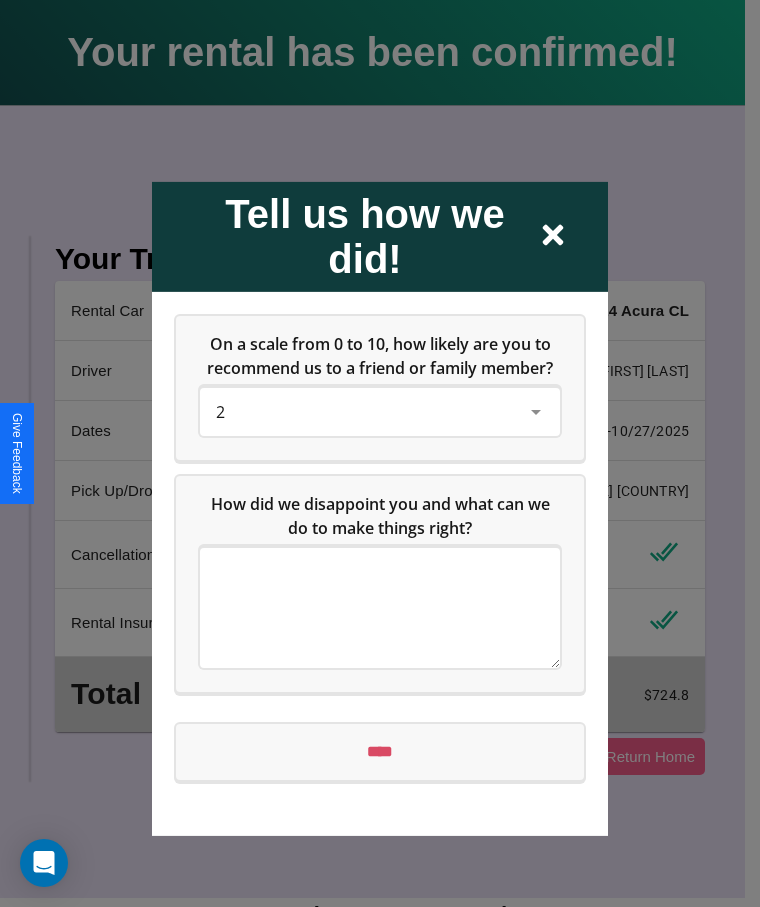 click 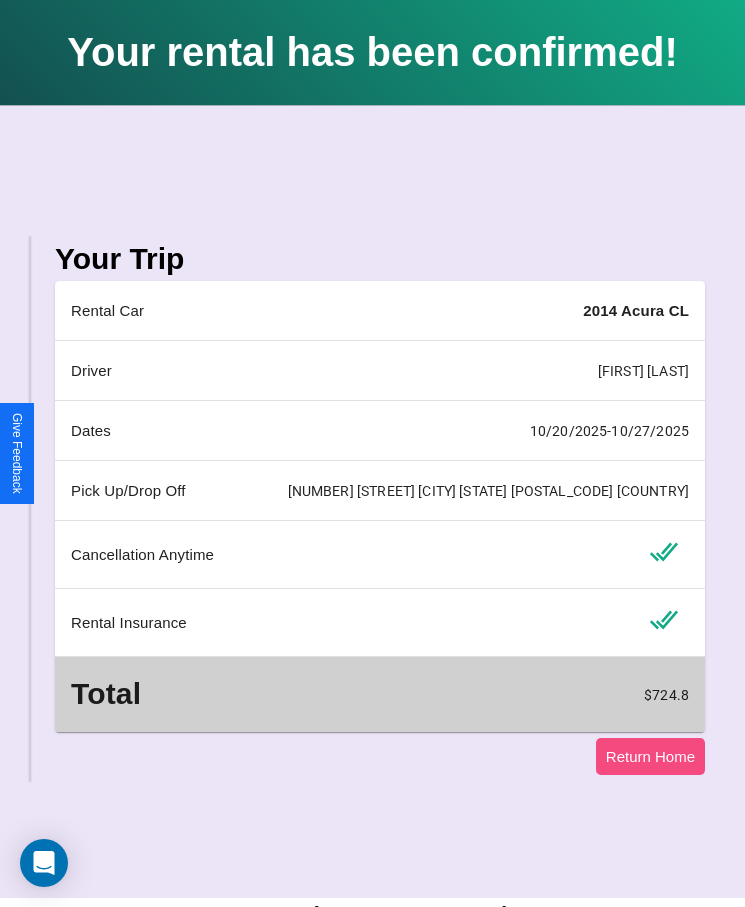click on "Return Home" at bounding box center [650, 756] 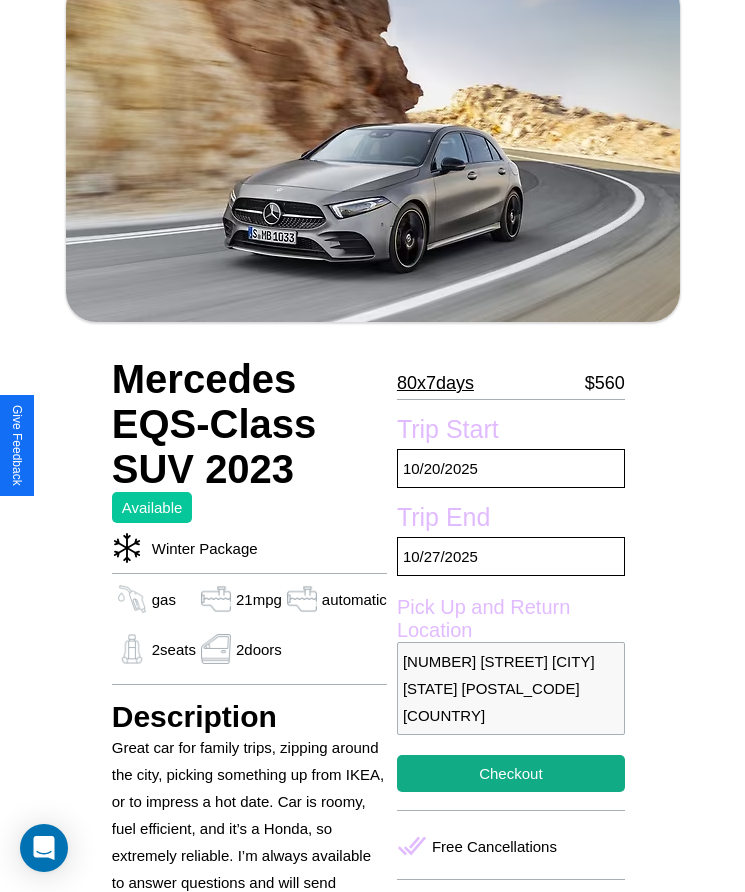 scroll, scrollTop: 41, scrollLeft: 0, axis: vertical 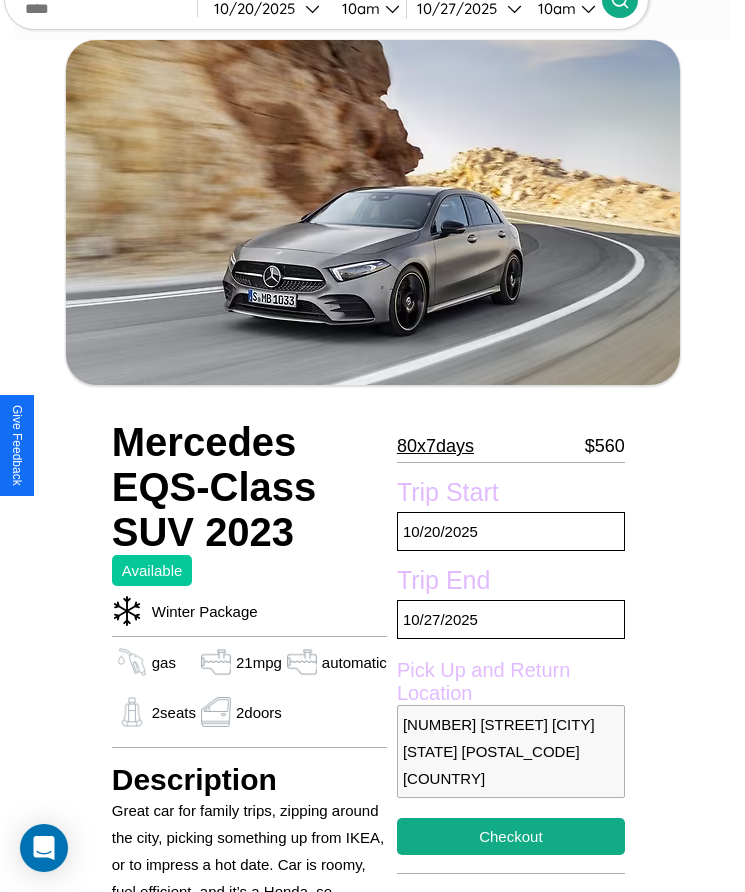 click on "80  x  7  days" at bounding box center [435, 446] 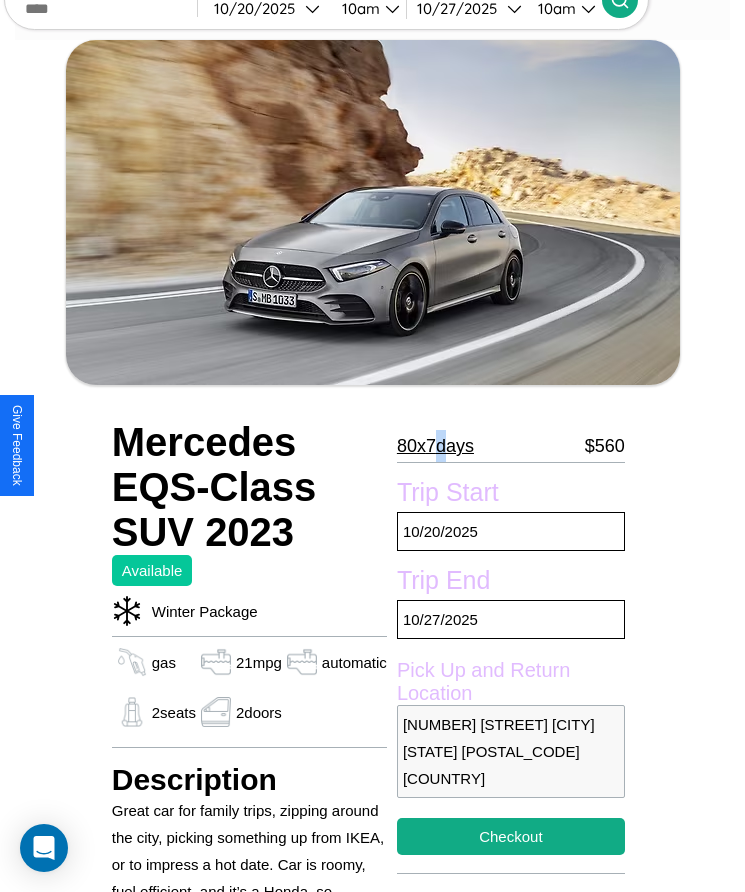 click on "80  x  7  days" at bounding box center [435, 446] 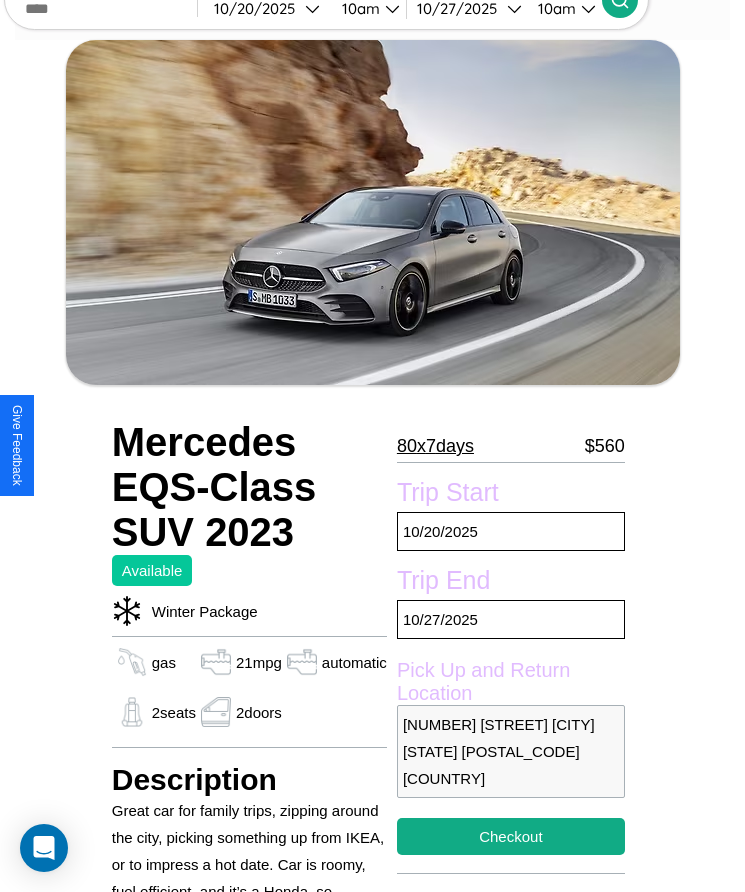 click on "80  x  7  days" at bounding box center [435, 446] 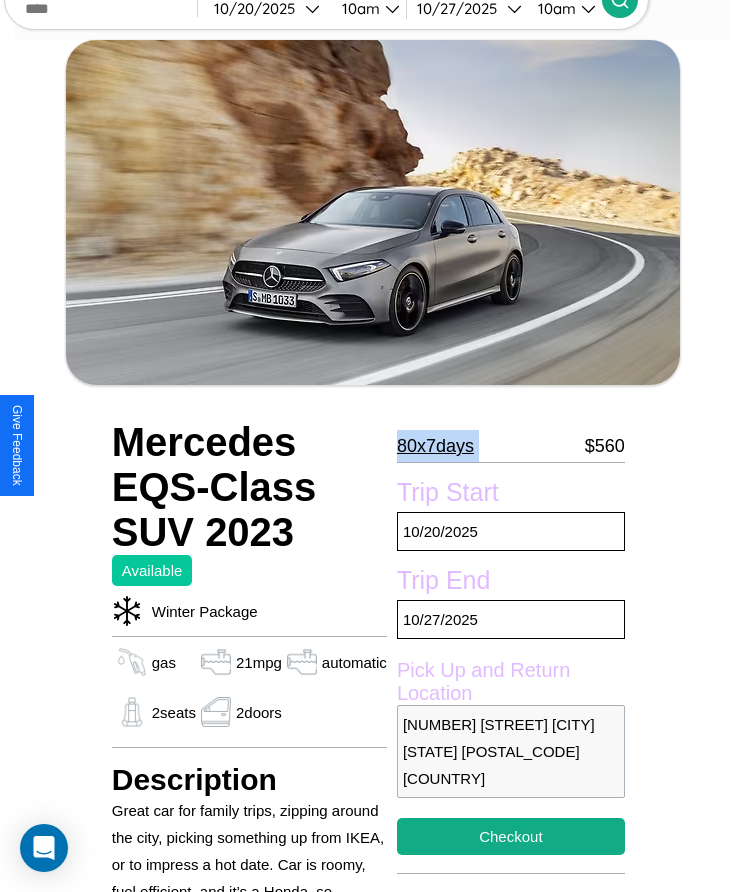click on "80  x  7  days" at bounding box center (435, 446) 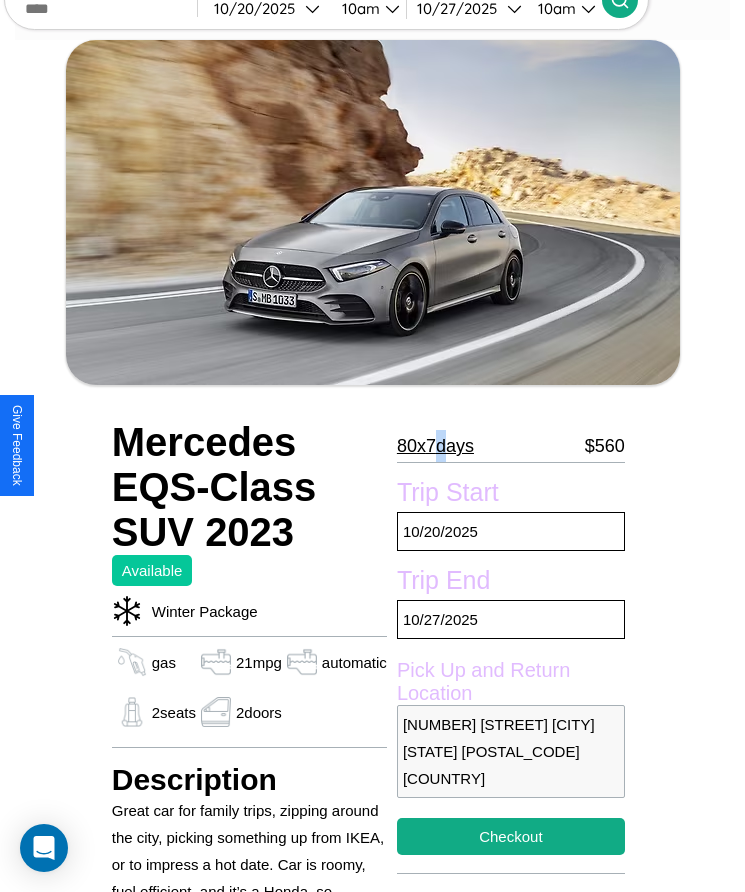 click on "80  x  7  days" at bounding box center (435, 446) 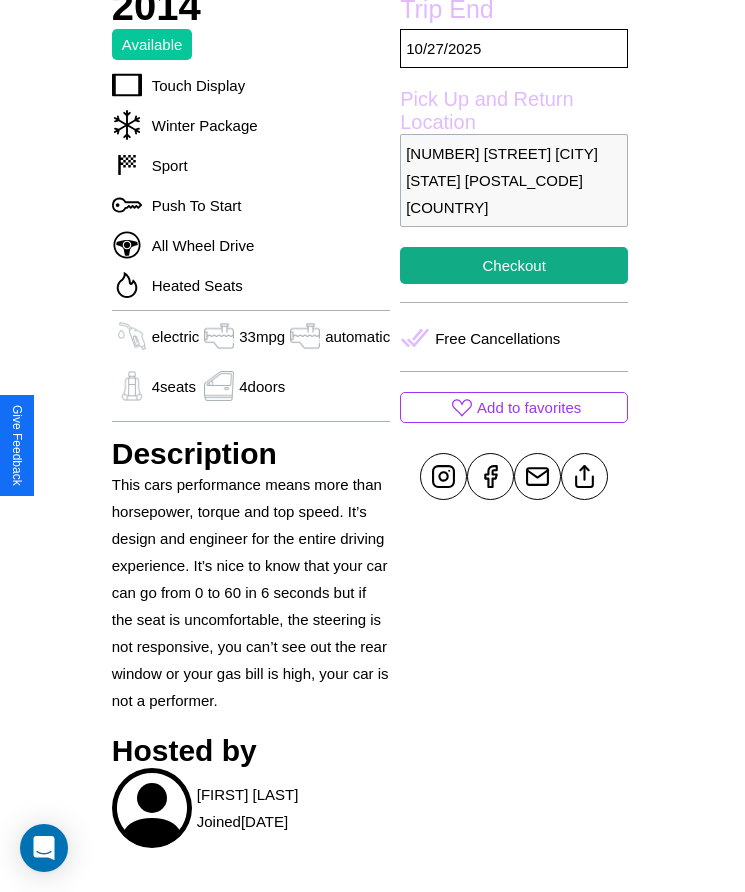 scroll, scrollTop: 750, scrollLeft: 0, axis: vertical 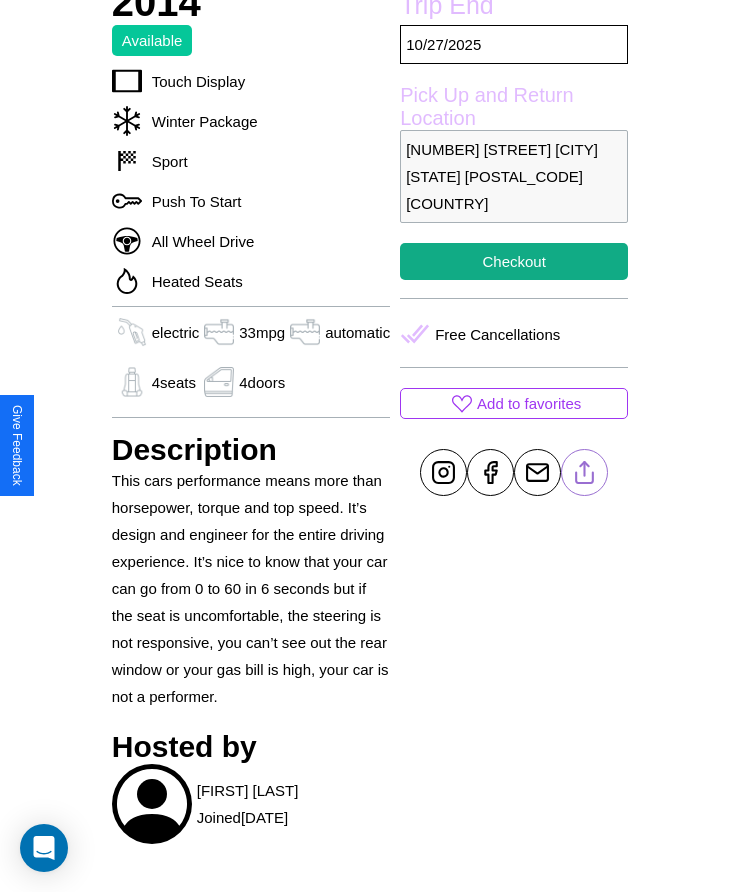 click 